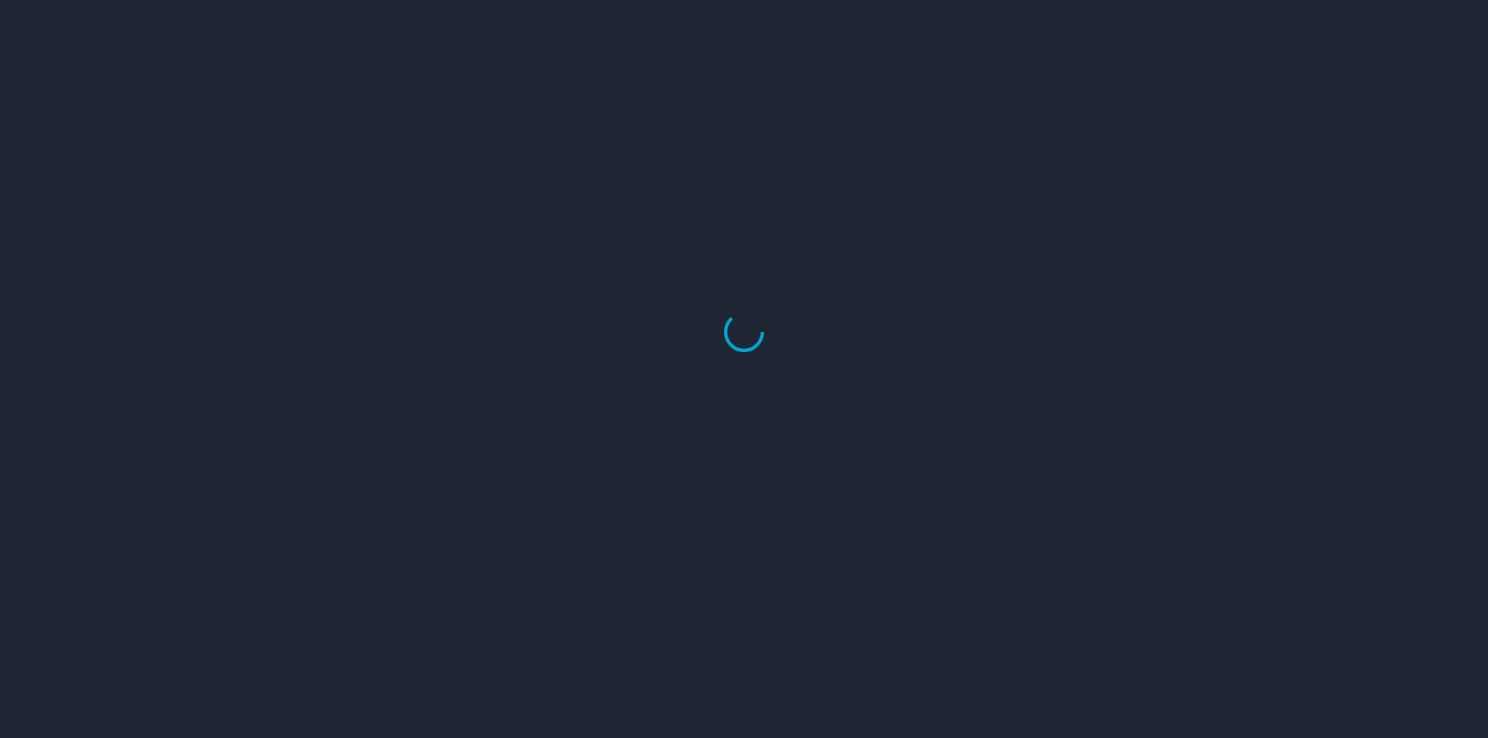 scroll, scrollTop: 0, scrollLeft: 0, axis: both 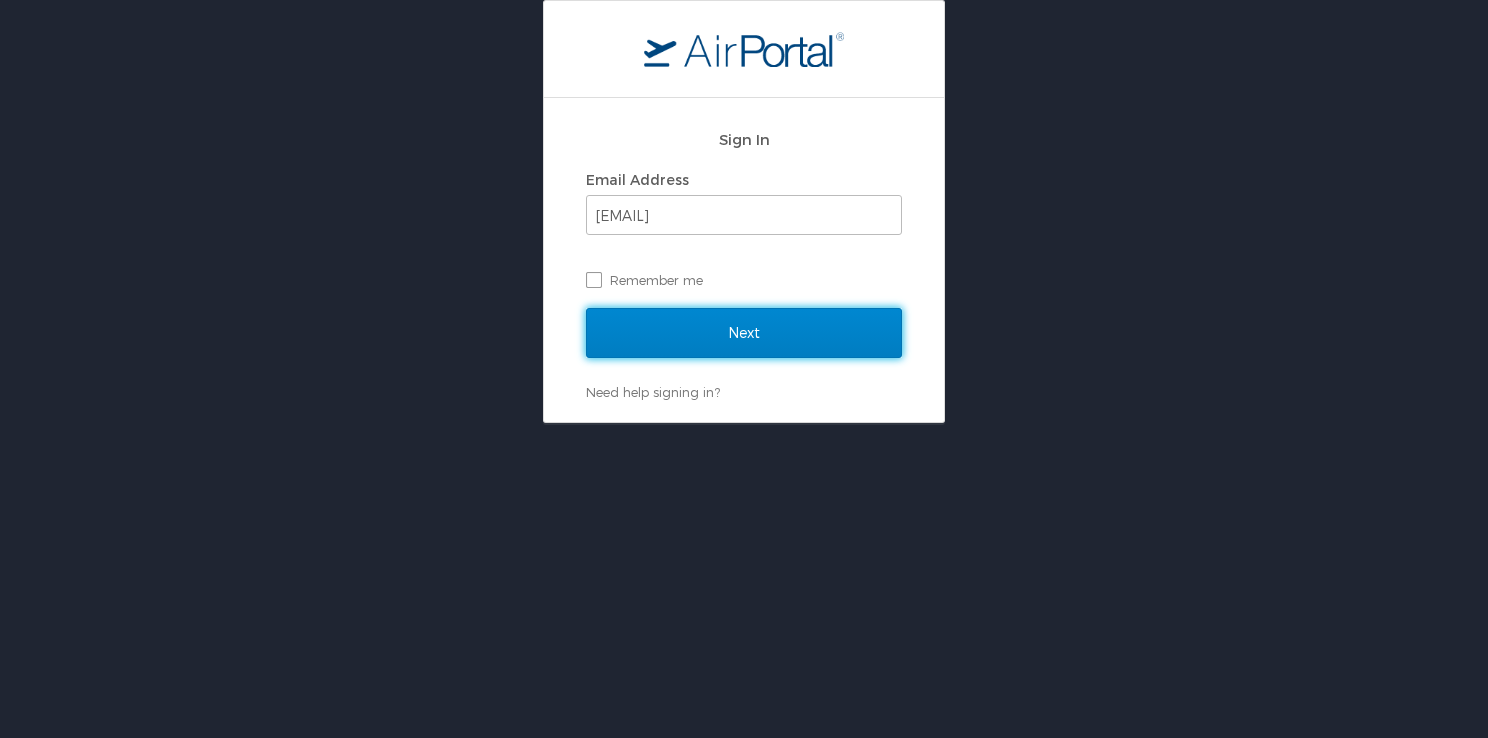 click on "Next" at bounding box center [744, 333] 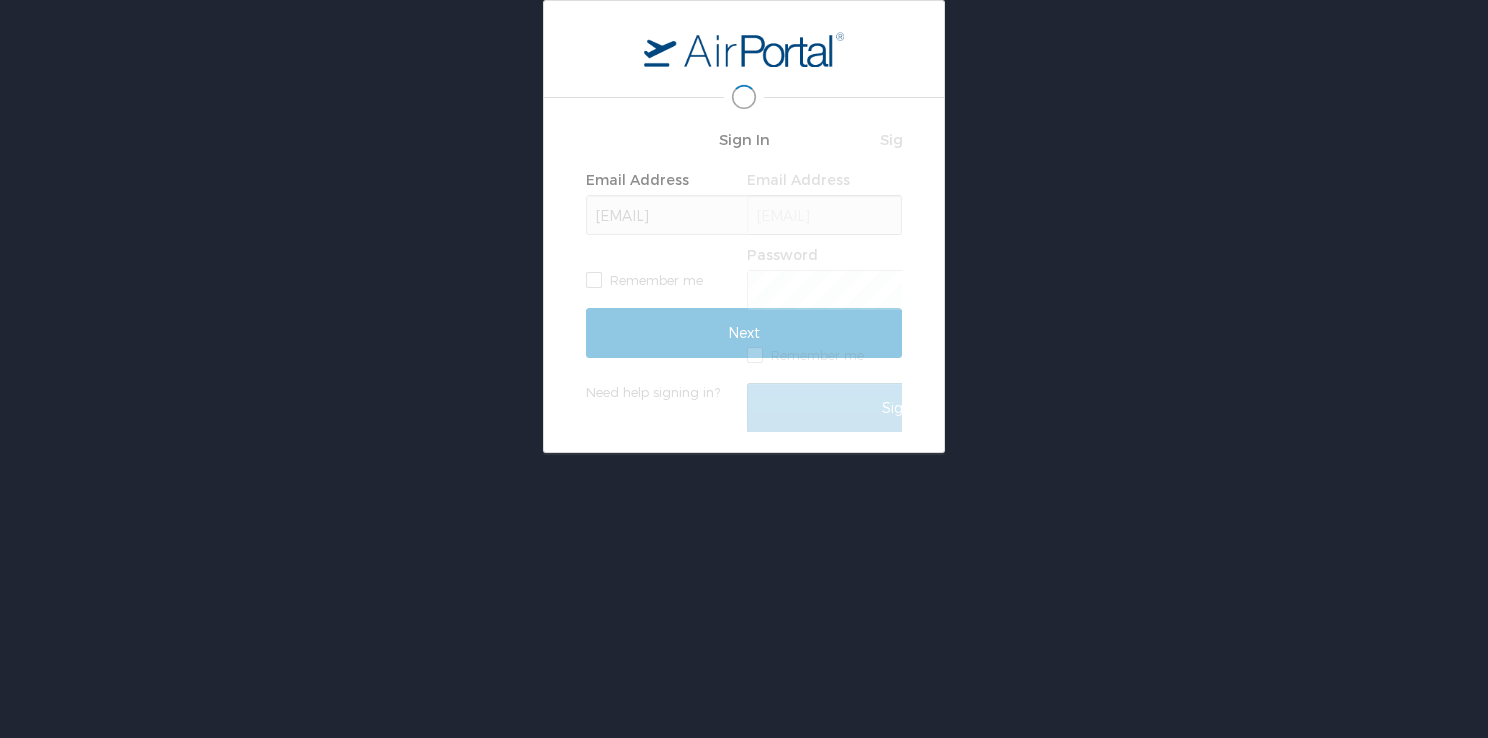 scroll, scrollTop: 0, scrollLeft: 0, axis: both 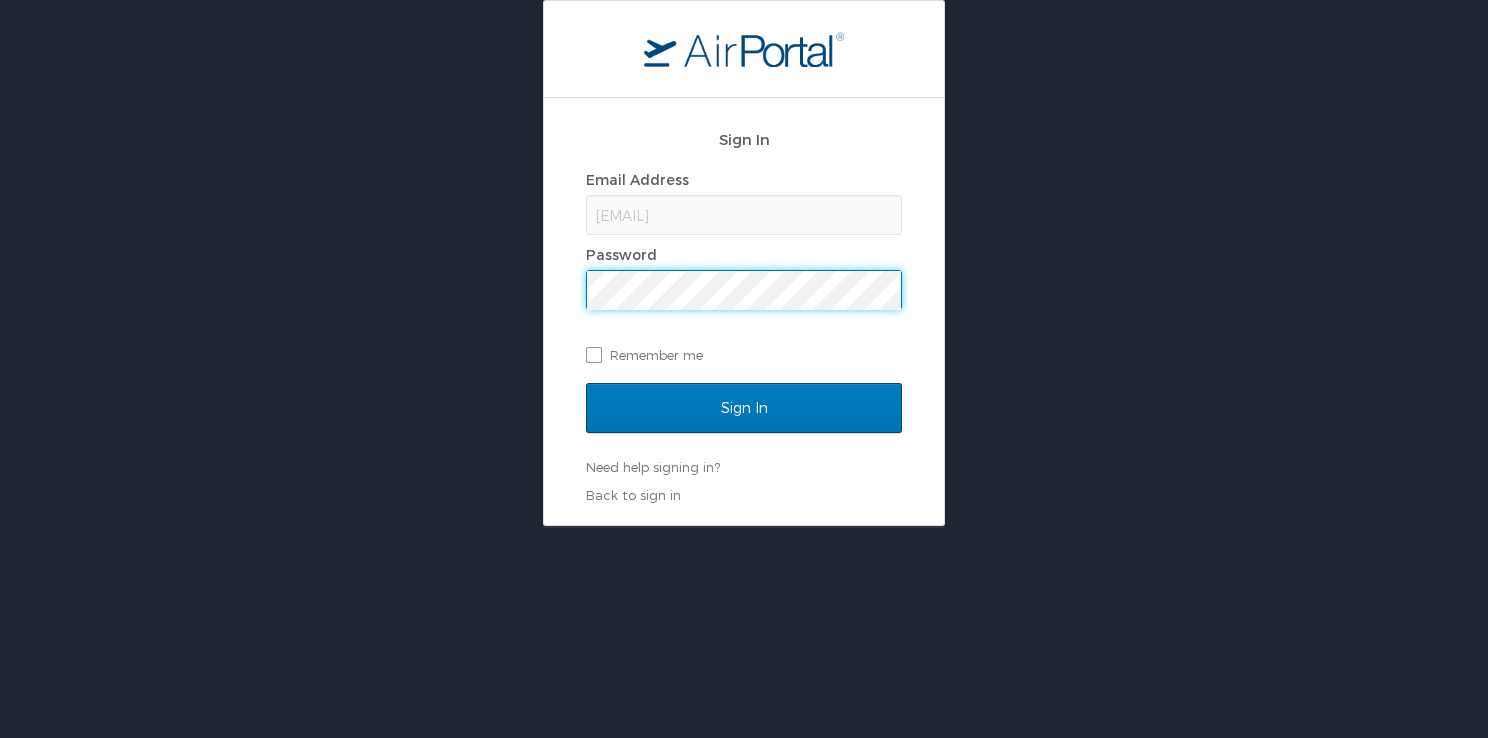 click on "Sign In" at bounding box center [744, 420] 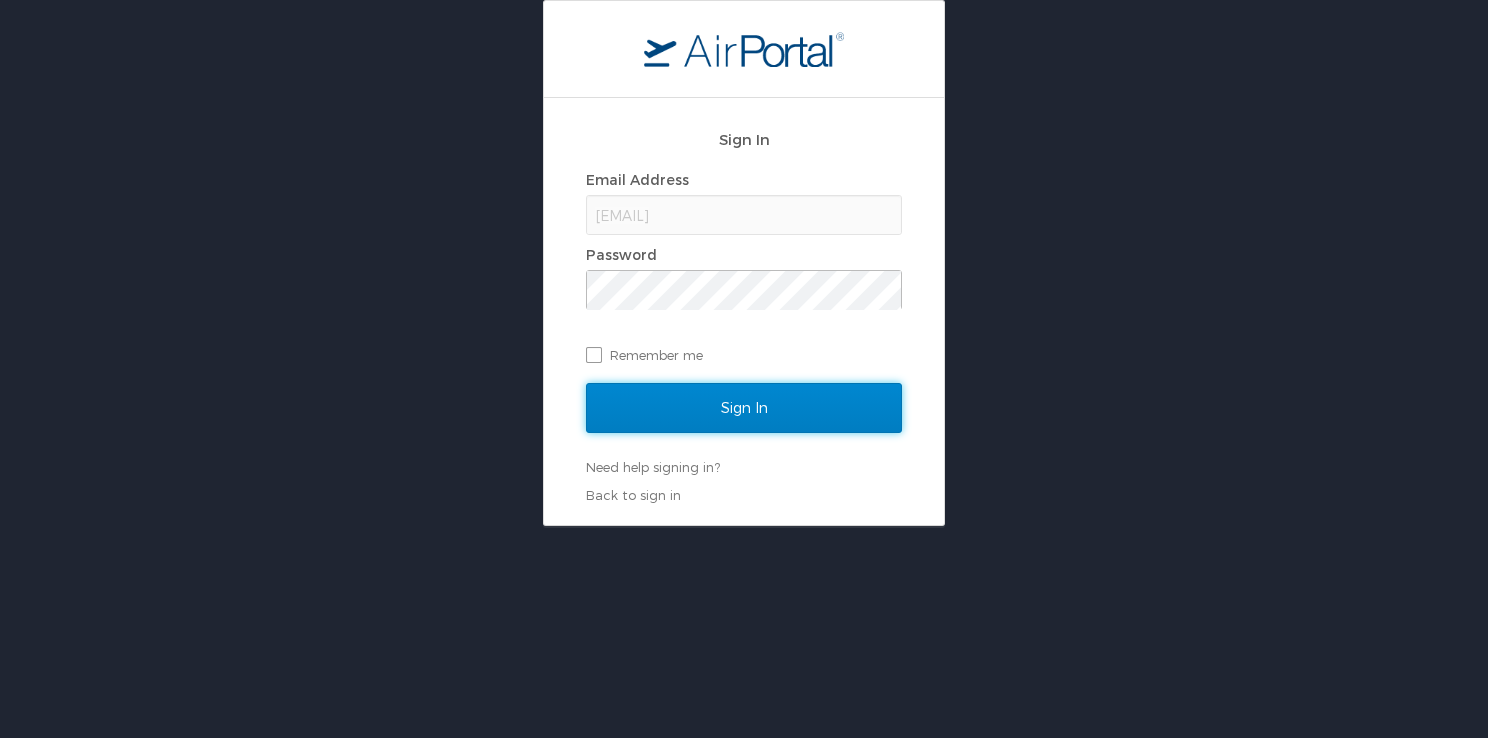 click on "Sign In" at bounding box center (744, 408) 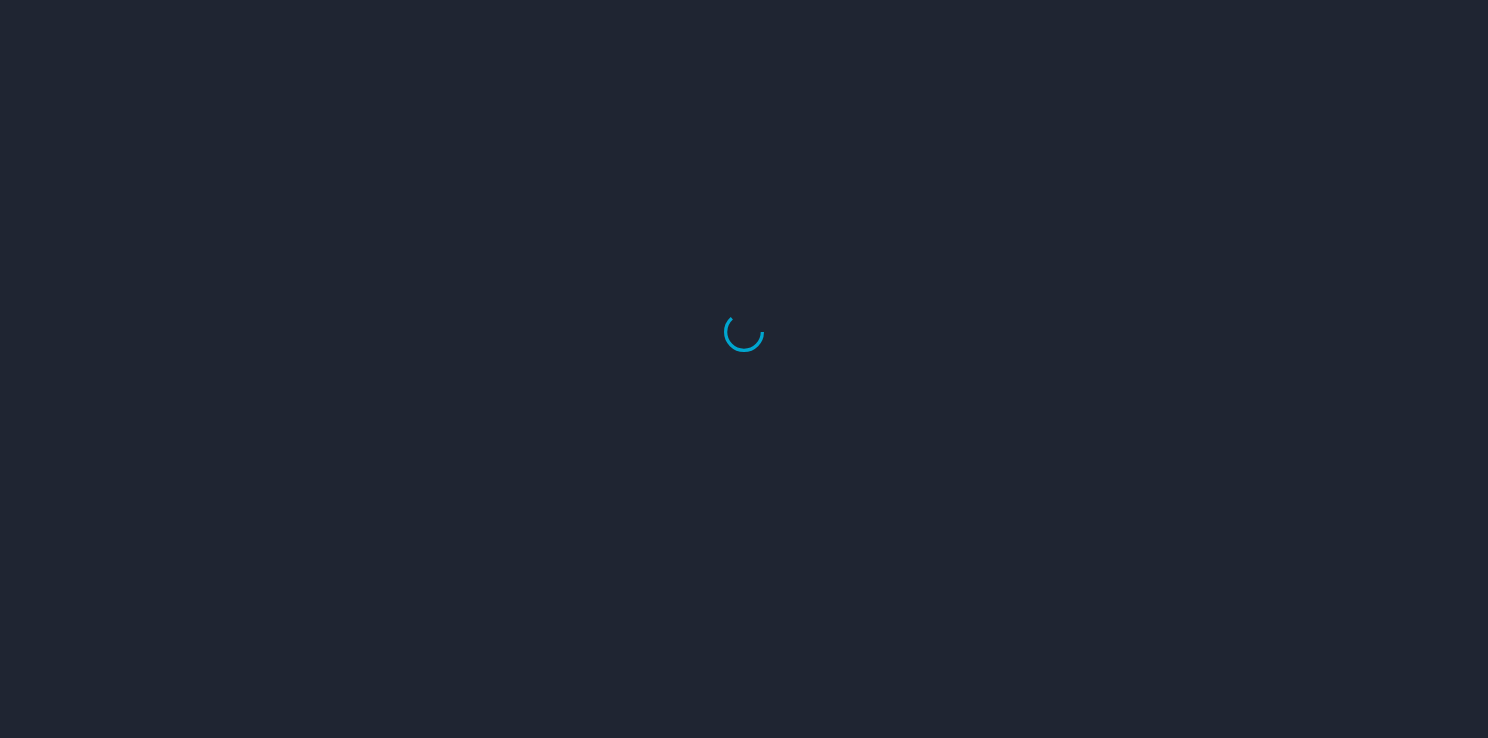 scroll, scrollTop: 0, scrollLeft: 0, axis: both 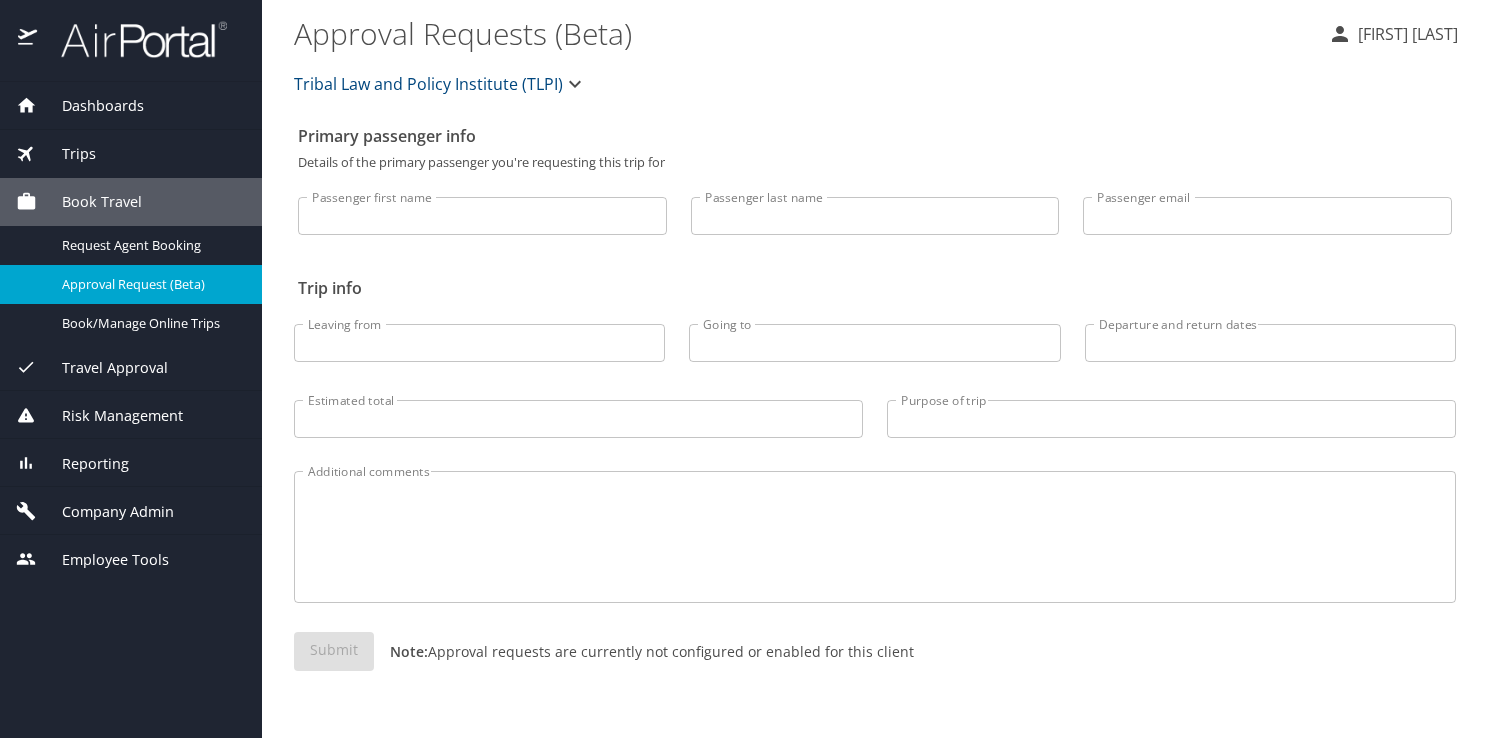 click on "Employee Tools" at bounding box center [131, 559] 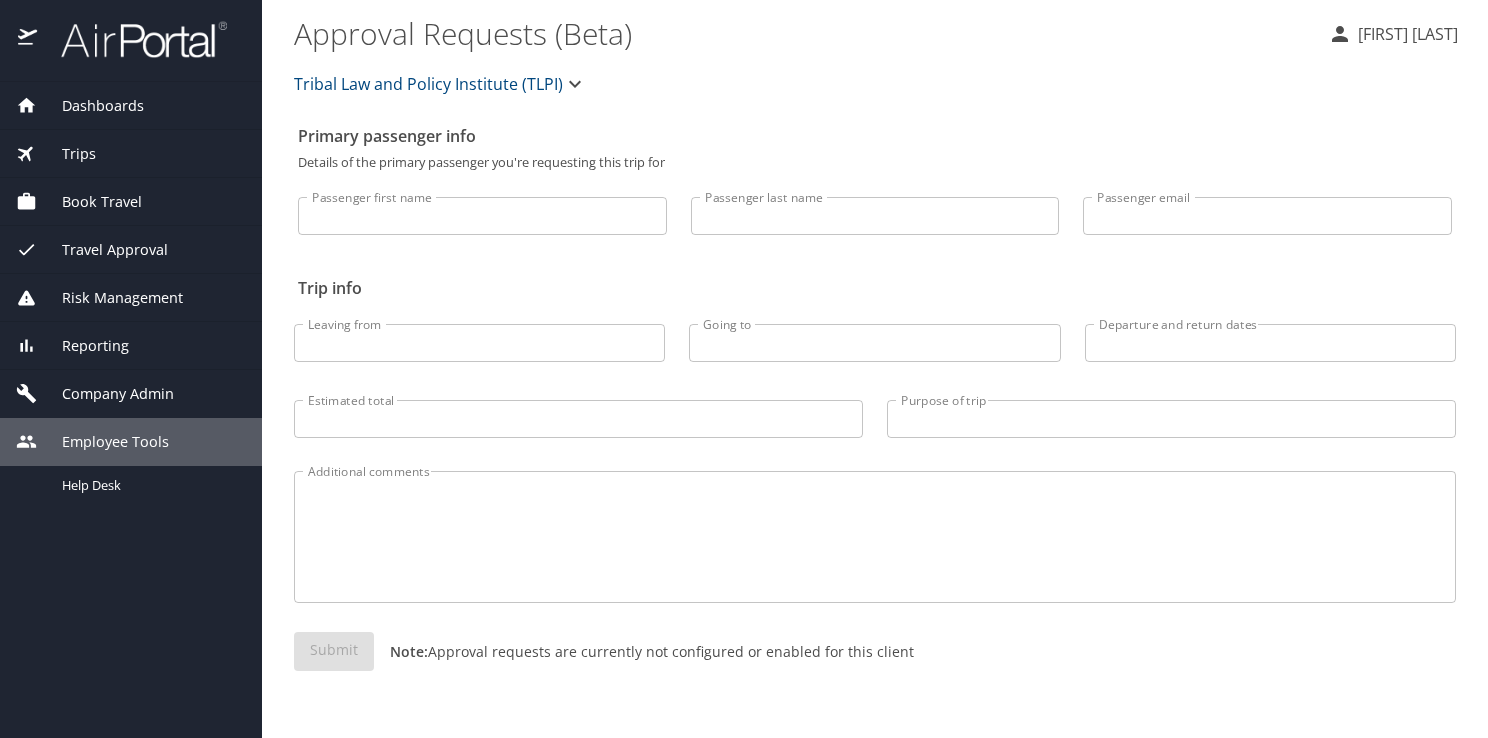 click on "Company Admin" at bounding box center (105, 394) 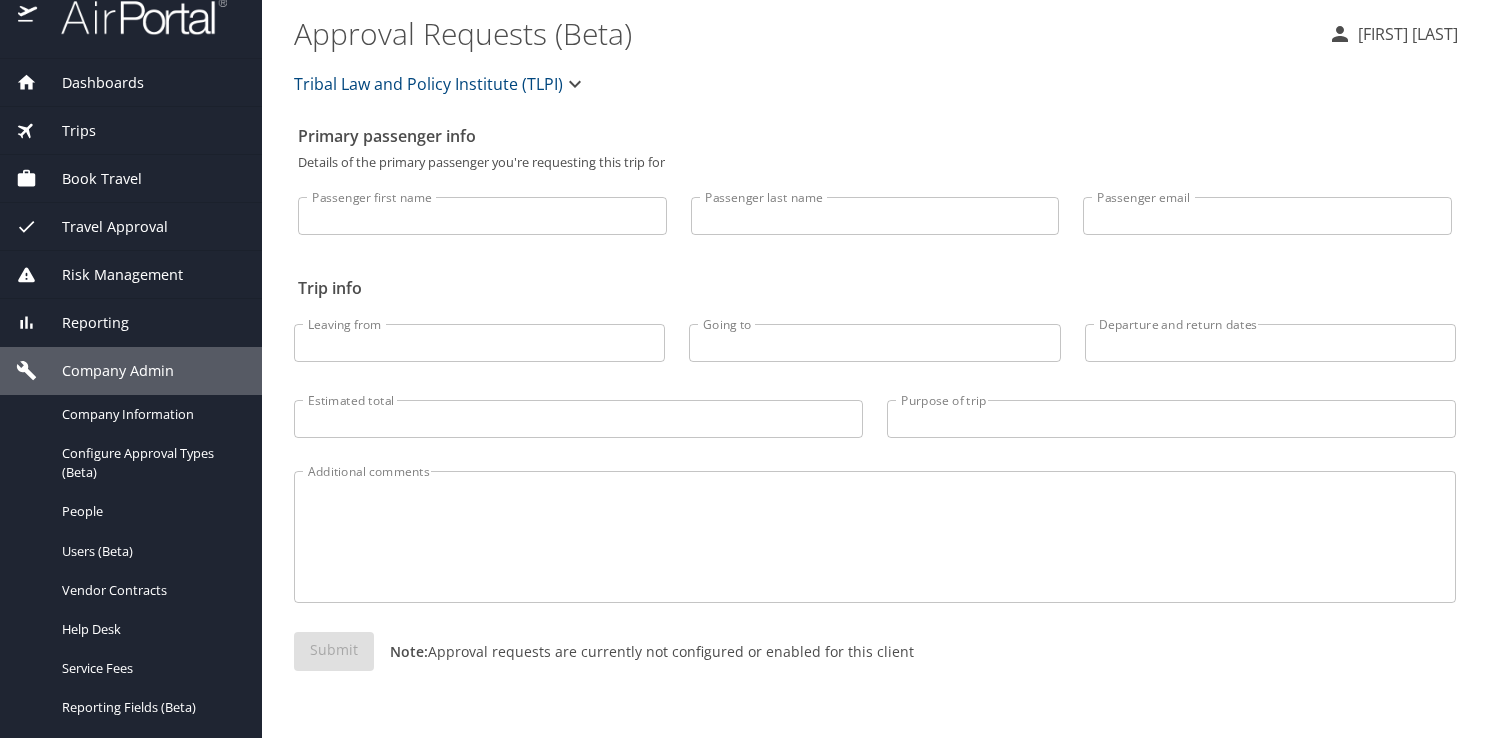 scroll, scrollTop: 138, scrollLeft: 0, axis: vertical 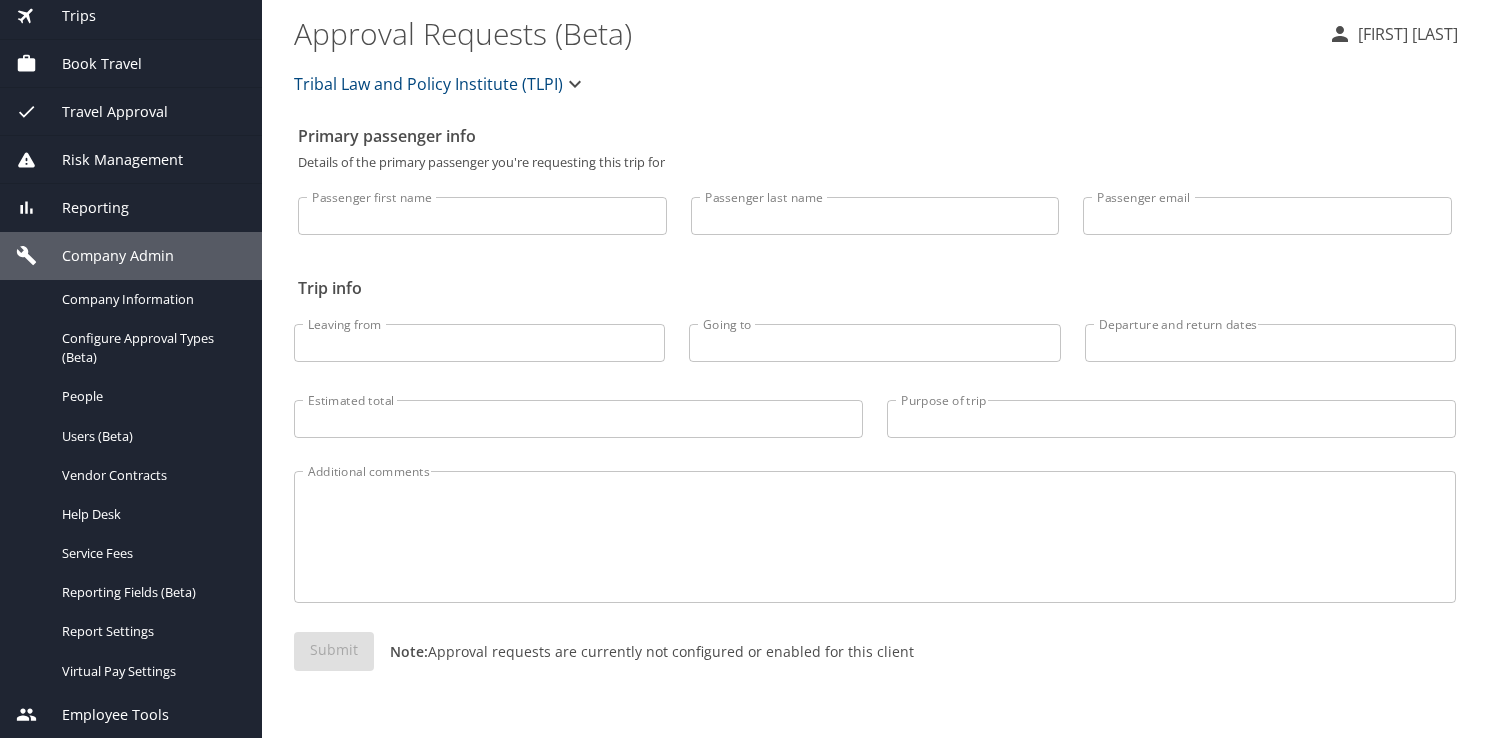 click on "Book Travel" at bounding box center (89, 64) 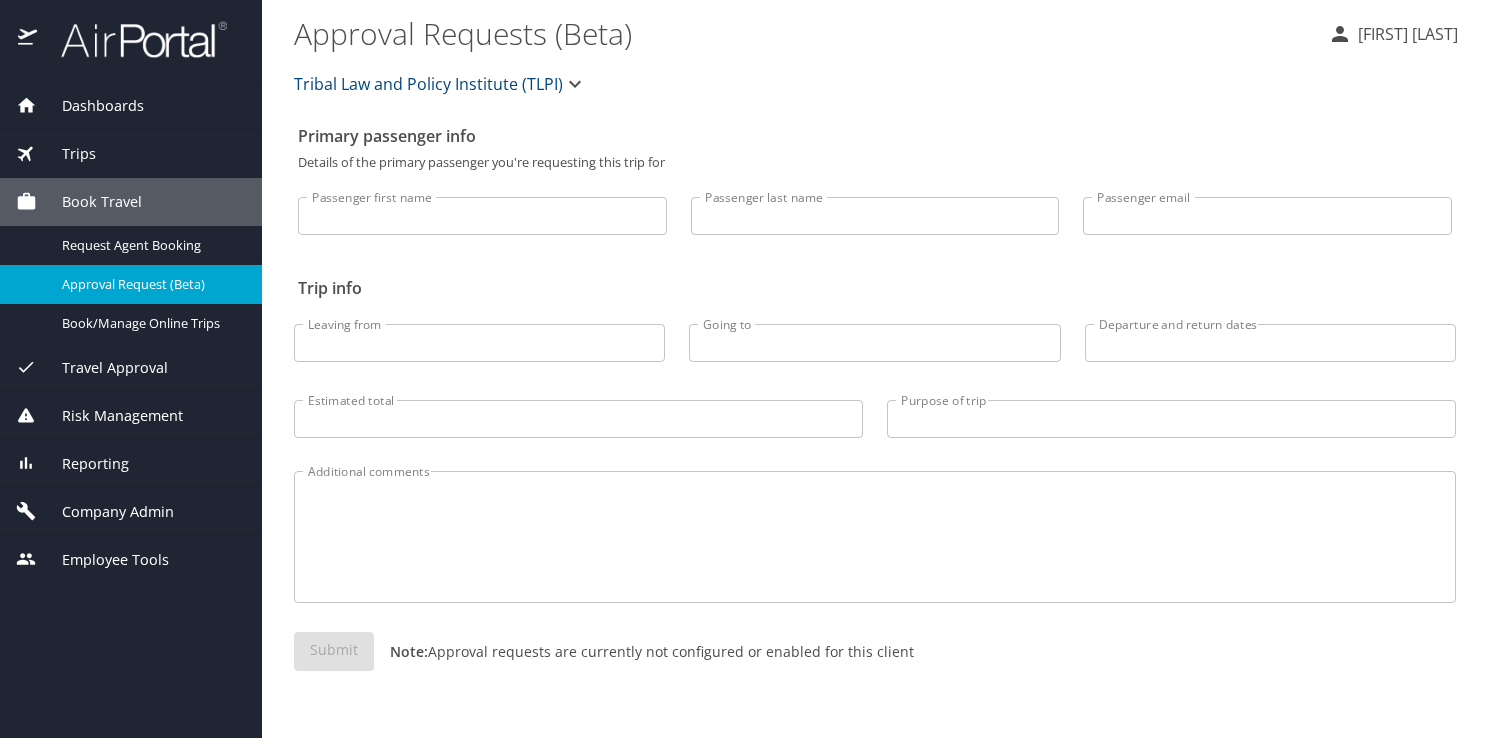 click on "Dashboards" at bounding box center (90, 106) 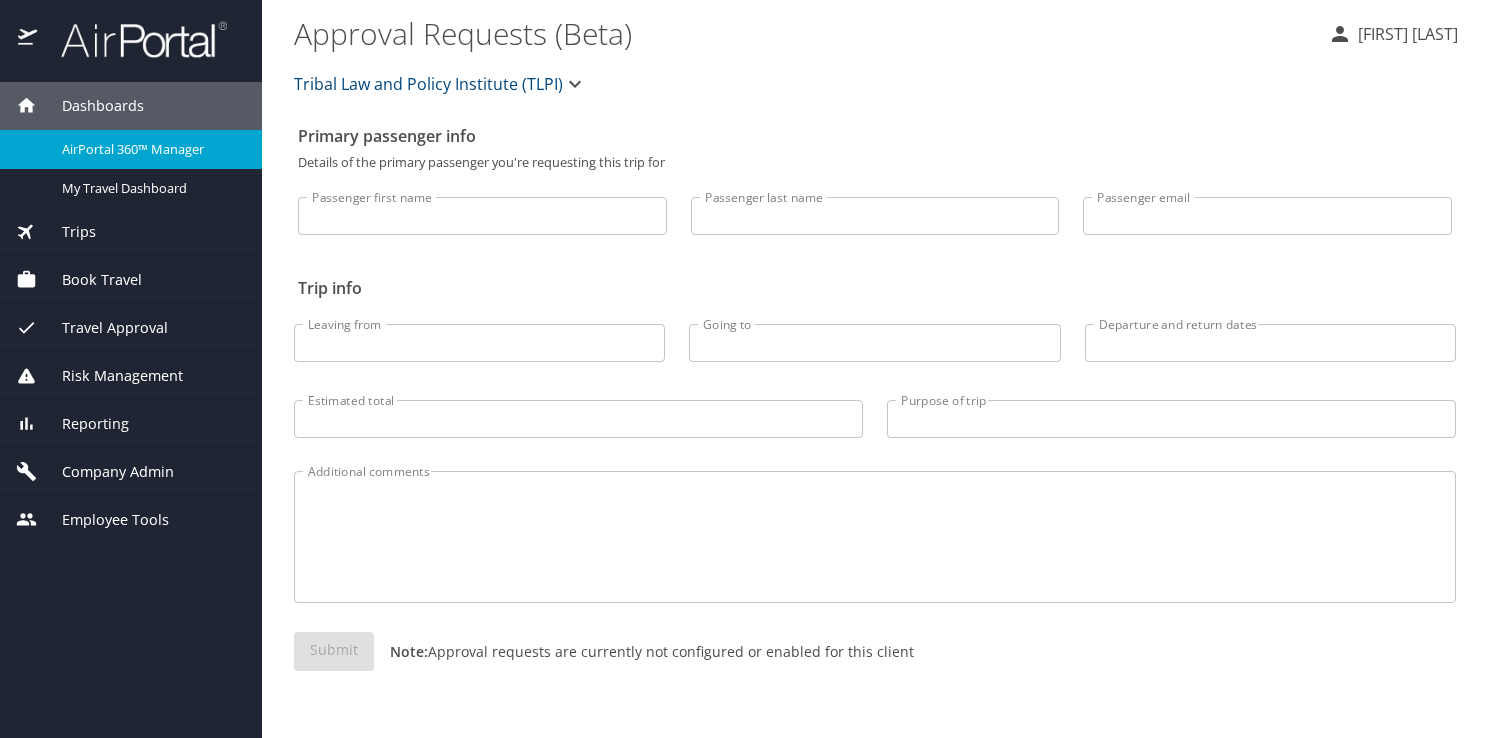 click on "AirPortal 360™ Manager" at bounding box center [150, 149] 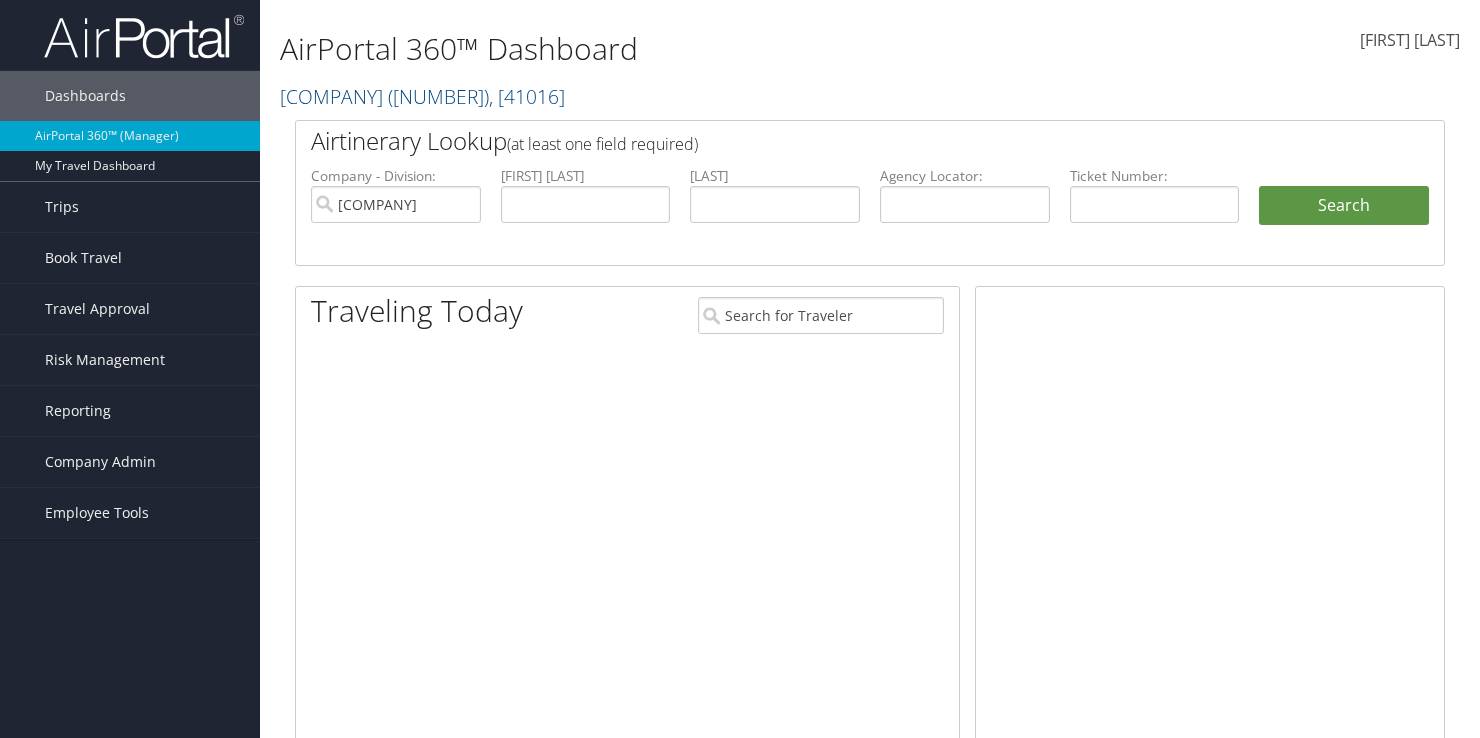 scroll, scrollTop: 0, scrollLeft: 0, axis: both 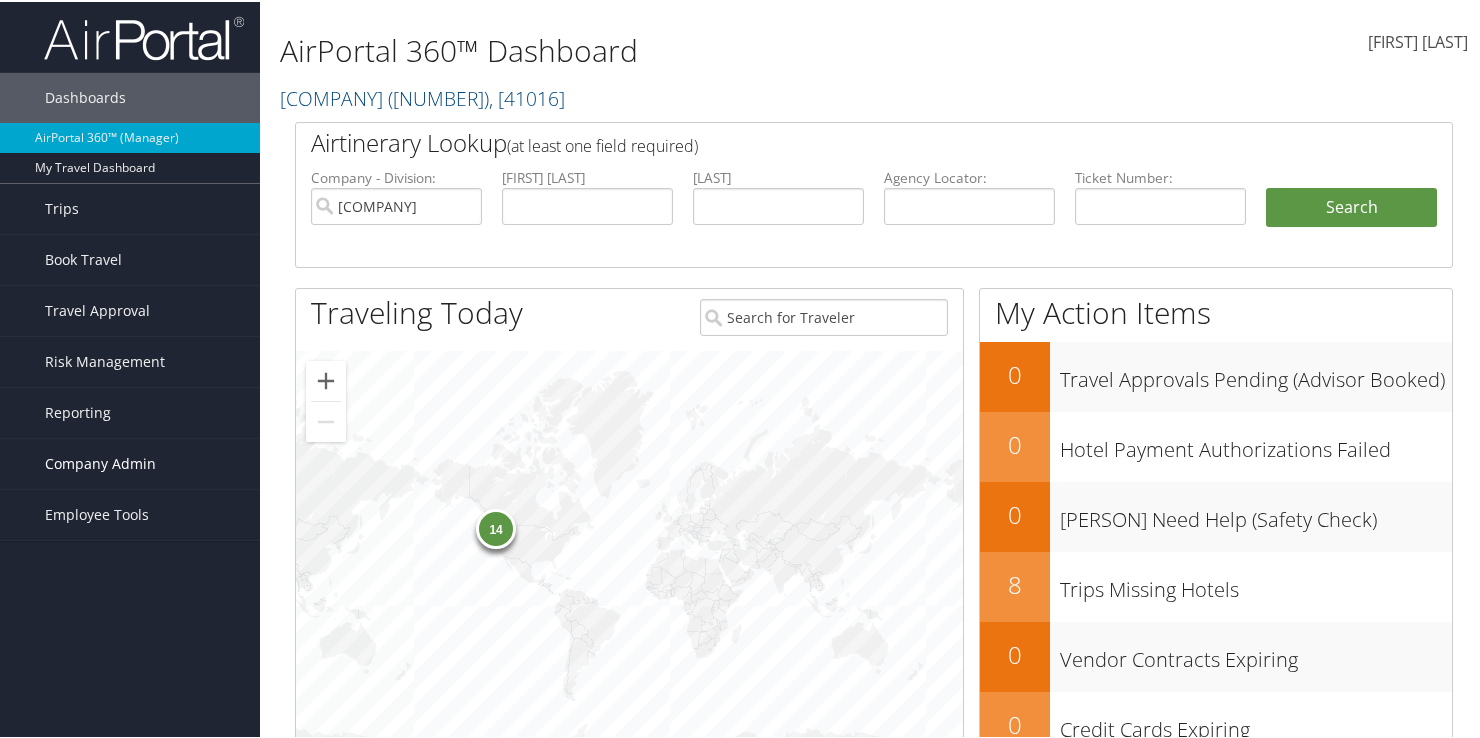 click on "Company Admin" at bounding box center (100, 462) 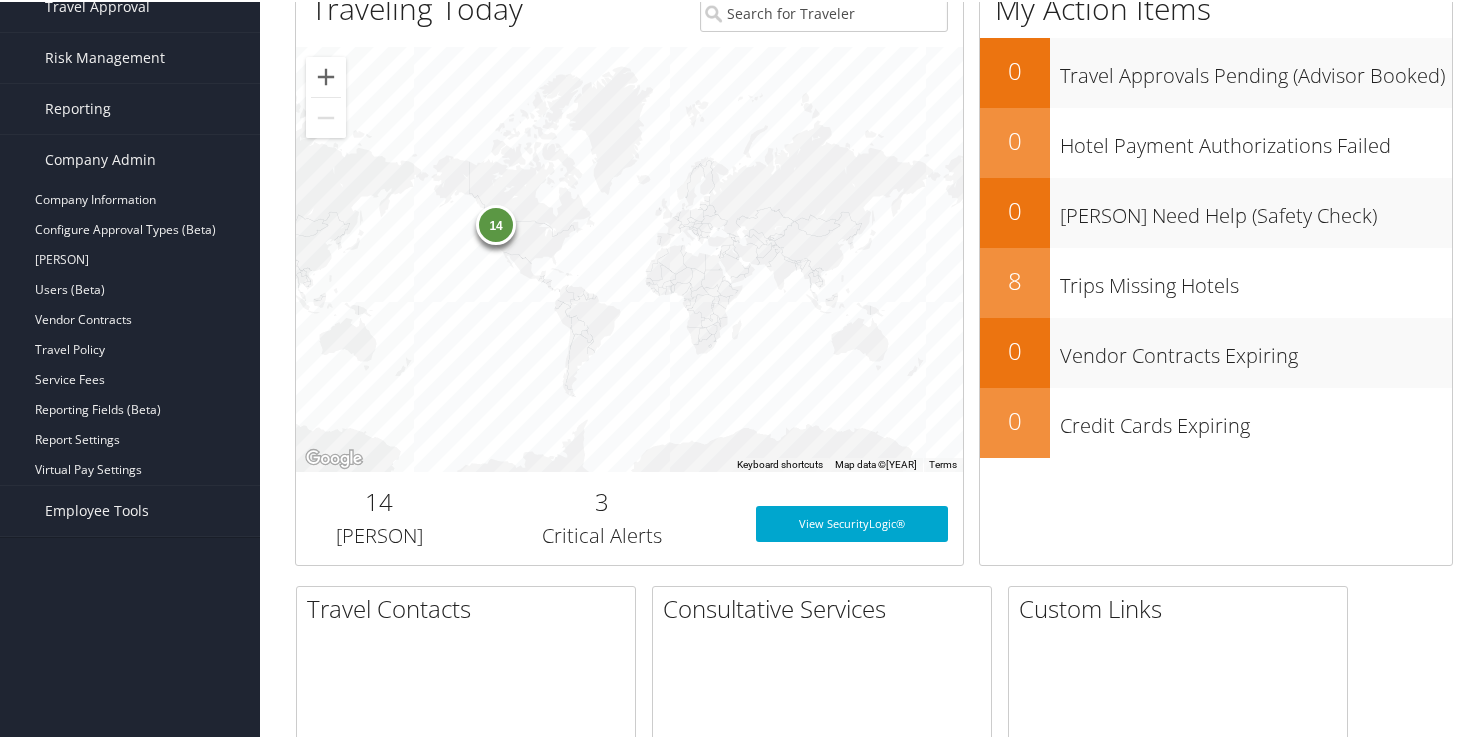 scroll, scrollTop: 576, scrollLeft: 0, axis: vertical 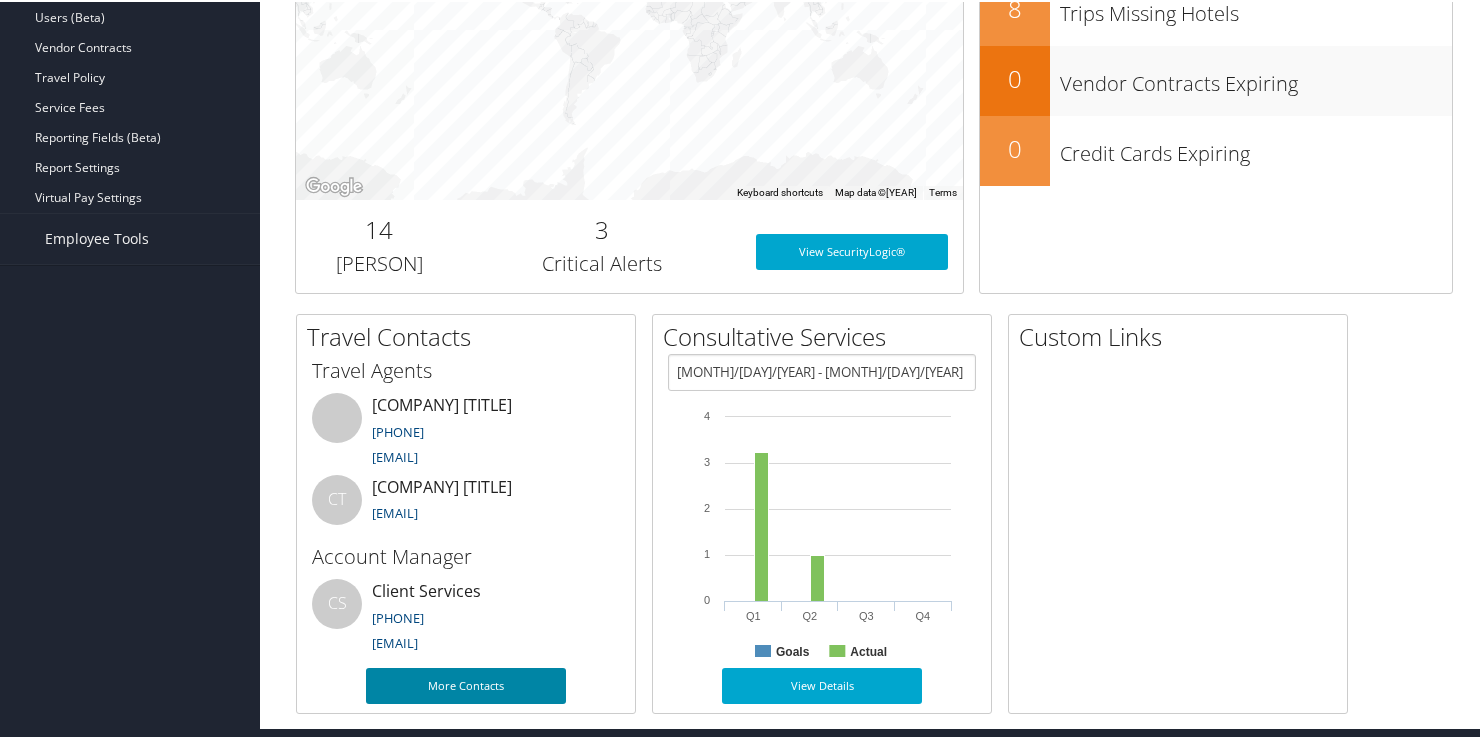 click on "More Contacts" at bounding box center (466, 684) 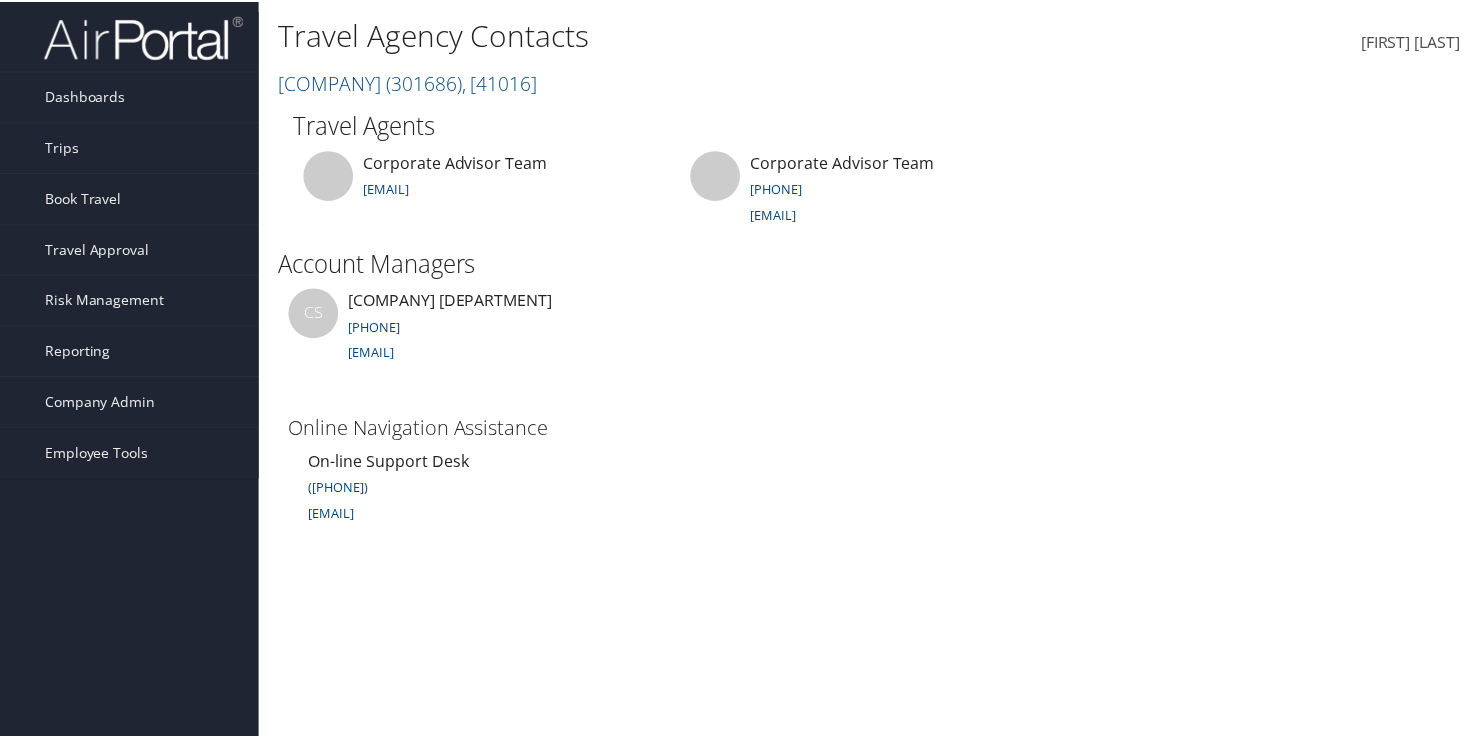 scroll, scrollTop: 0, scrollLeft: 0, axis: both 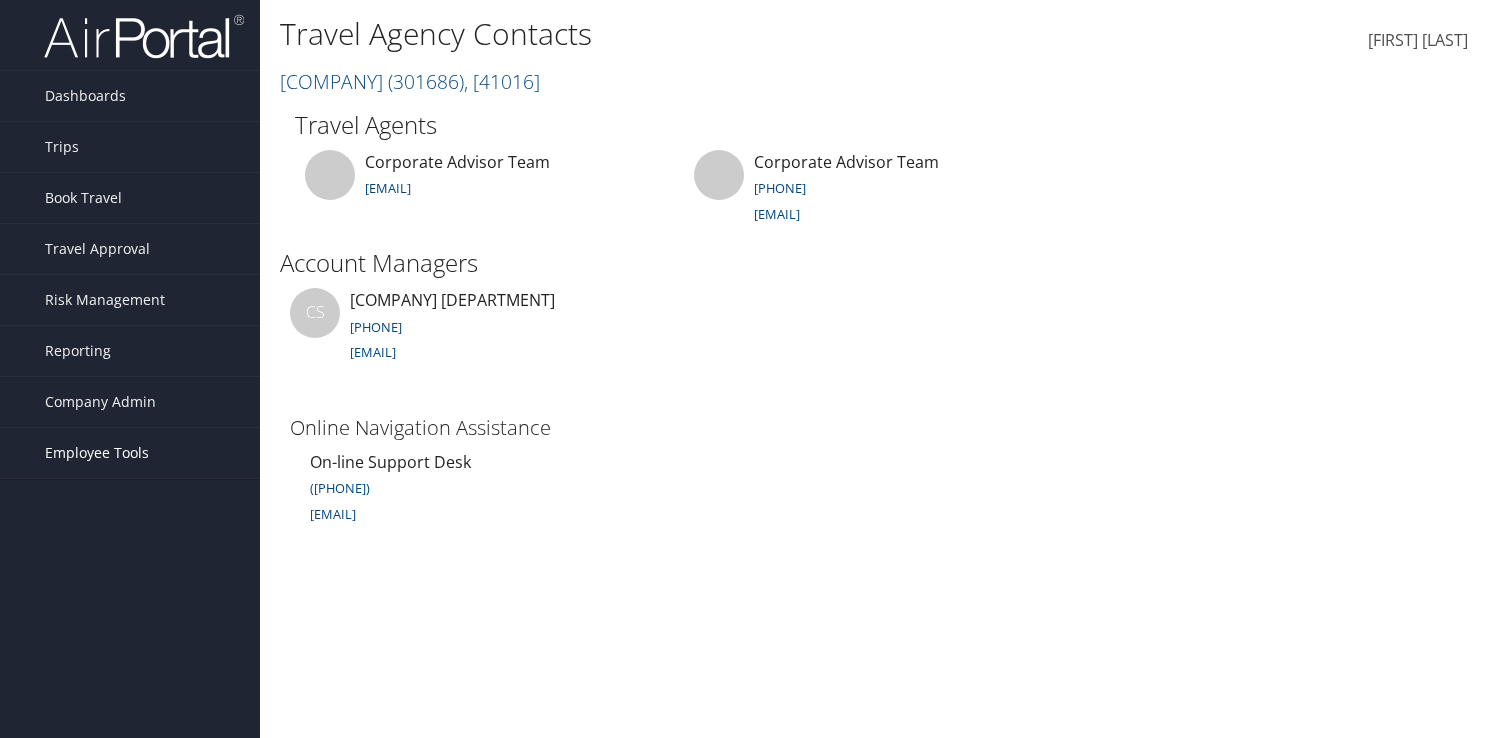 click on "Employee Tools" at bounding box center [97, 453] 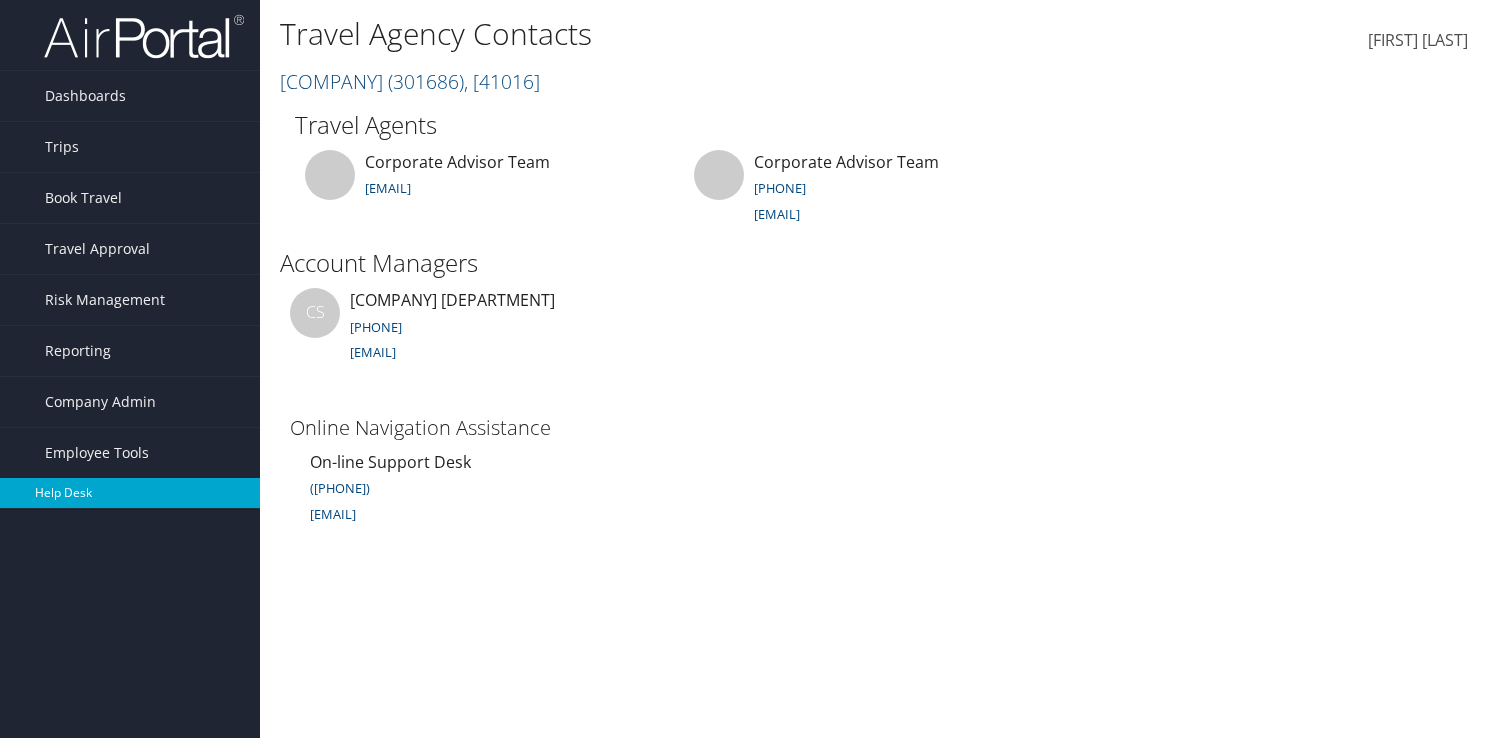click on "Help Desk" at bounding box center (130, 493) 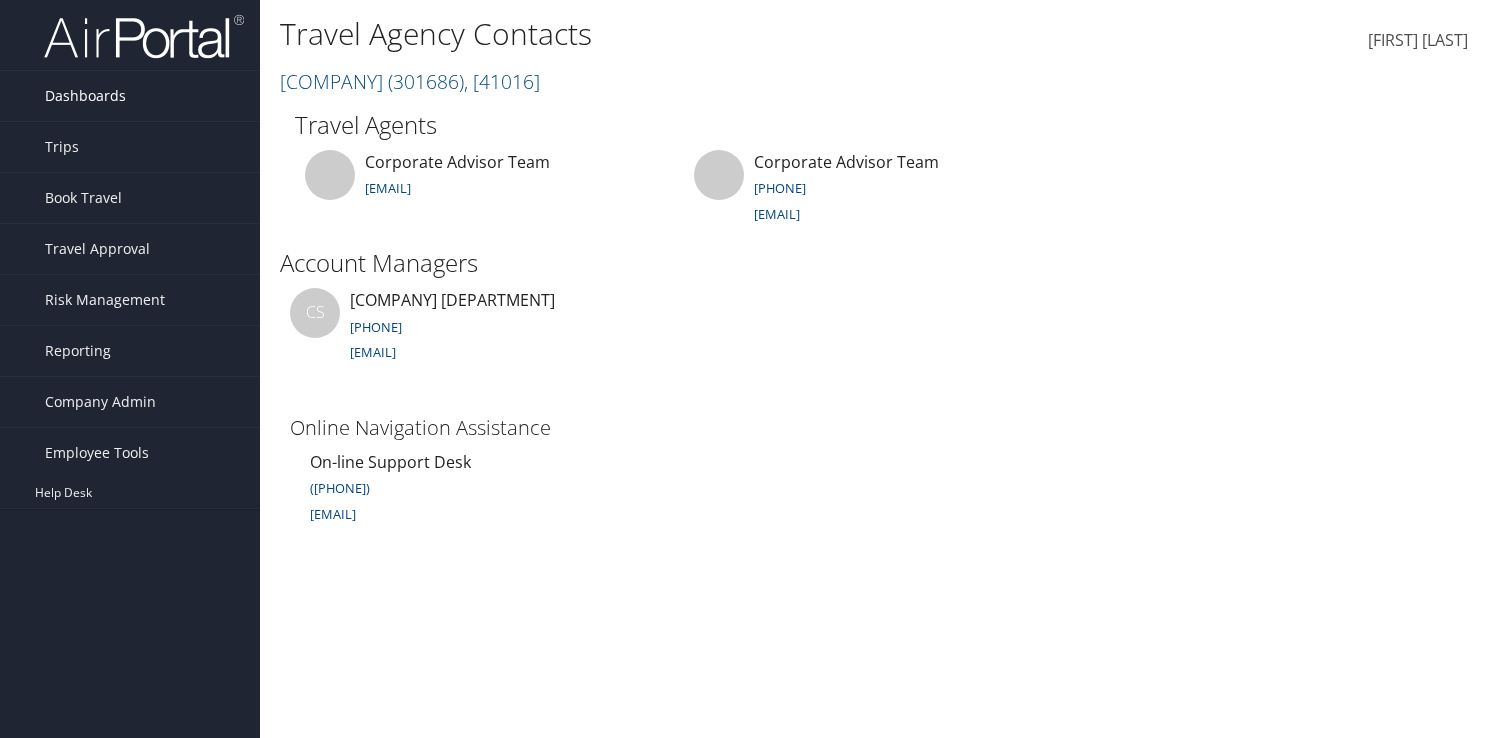 click on "Dashboards" at bounding box center (85, 96) 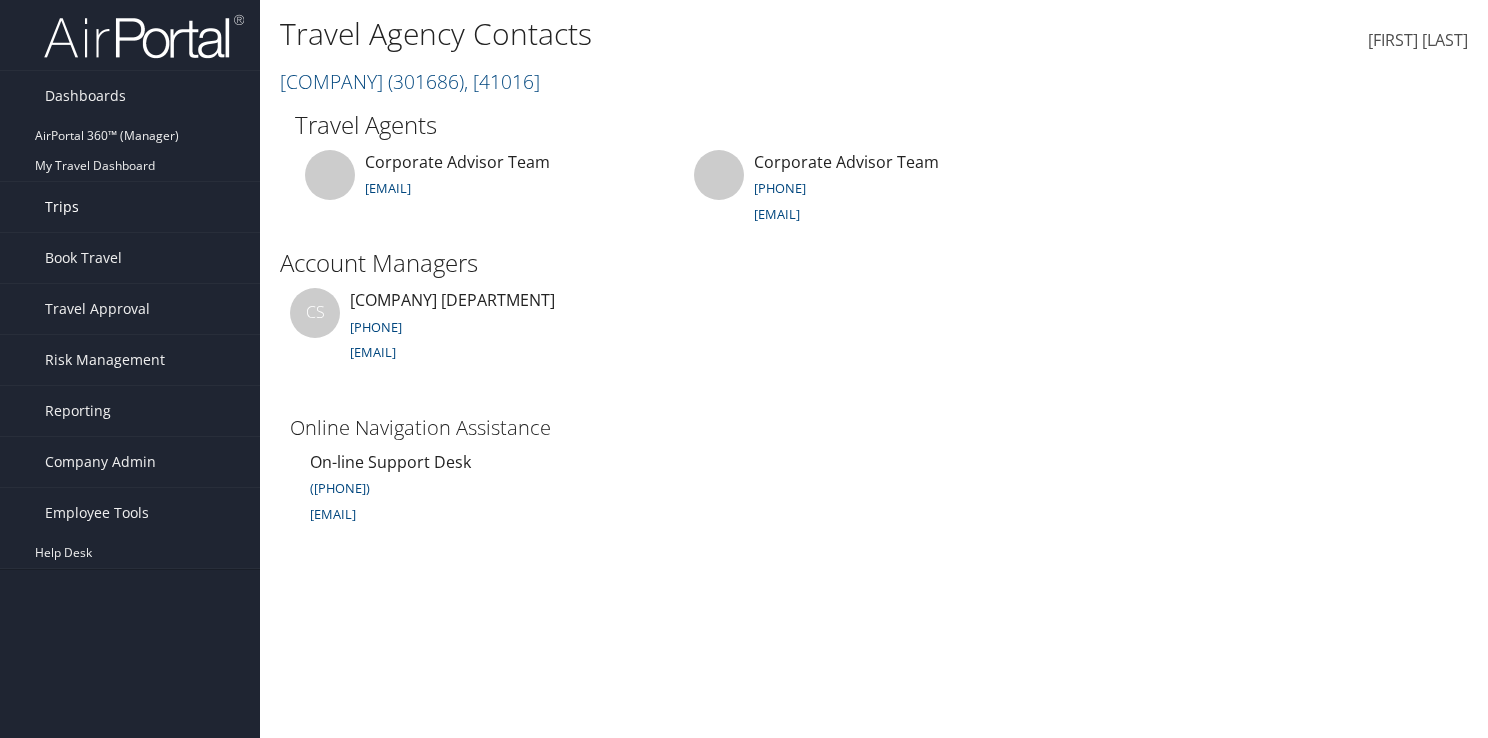 click on "Trips" at bounding box center (130, 207) 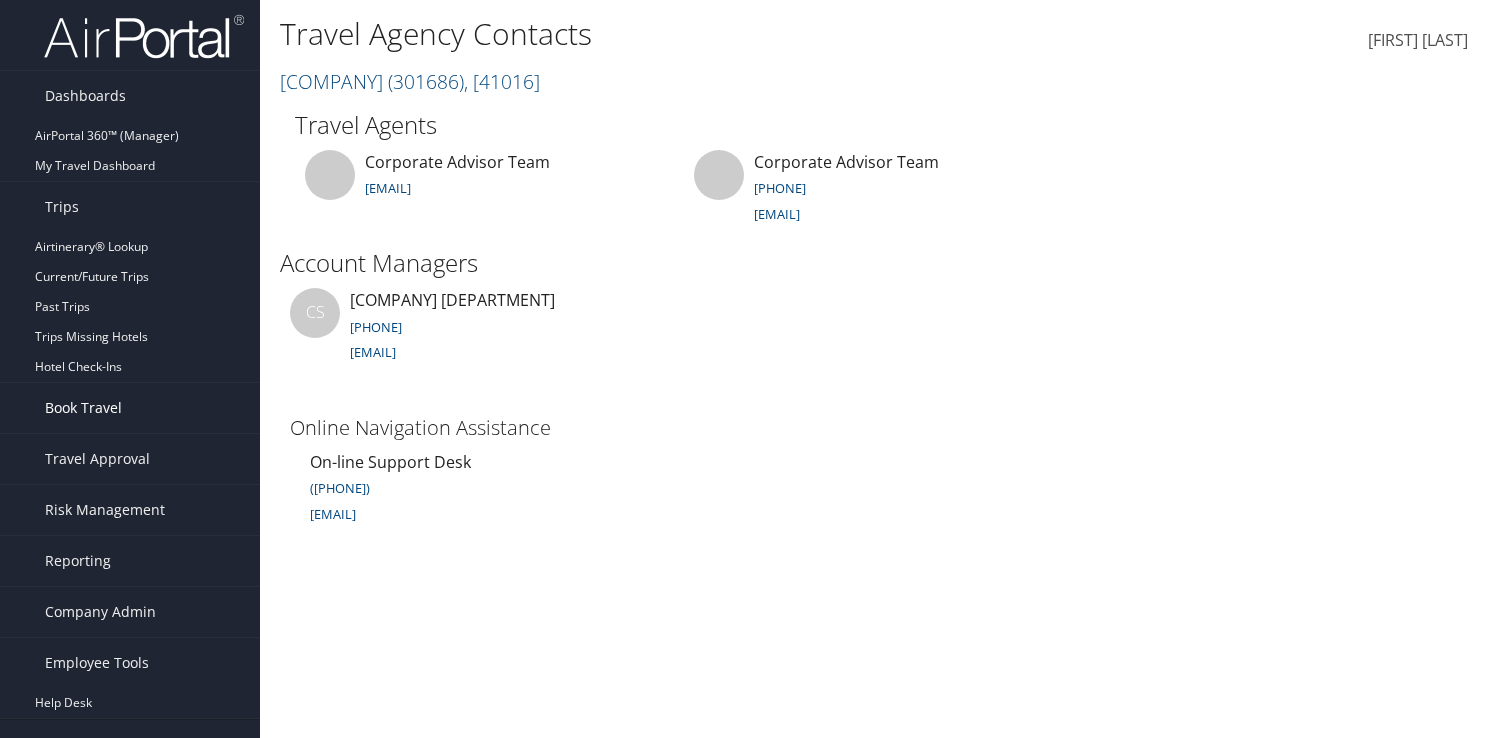 click on "Book Travel" at bounding box center (83, 408) 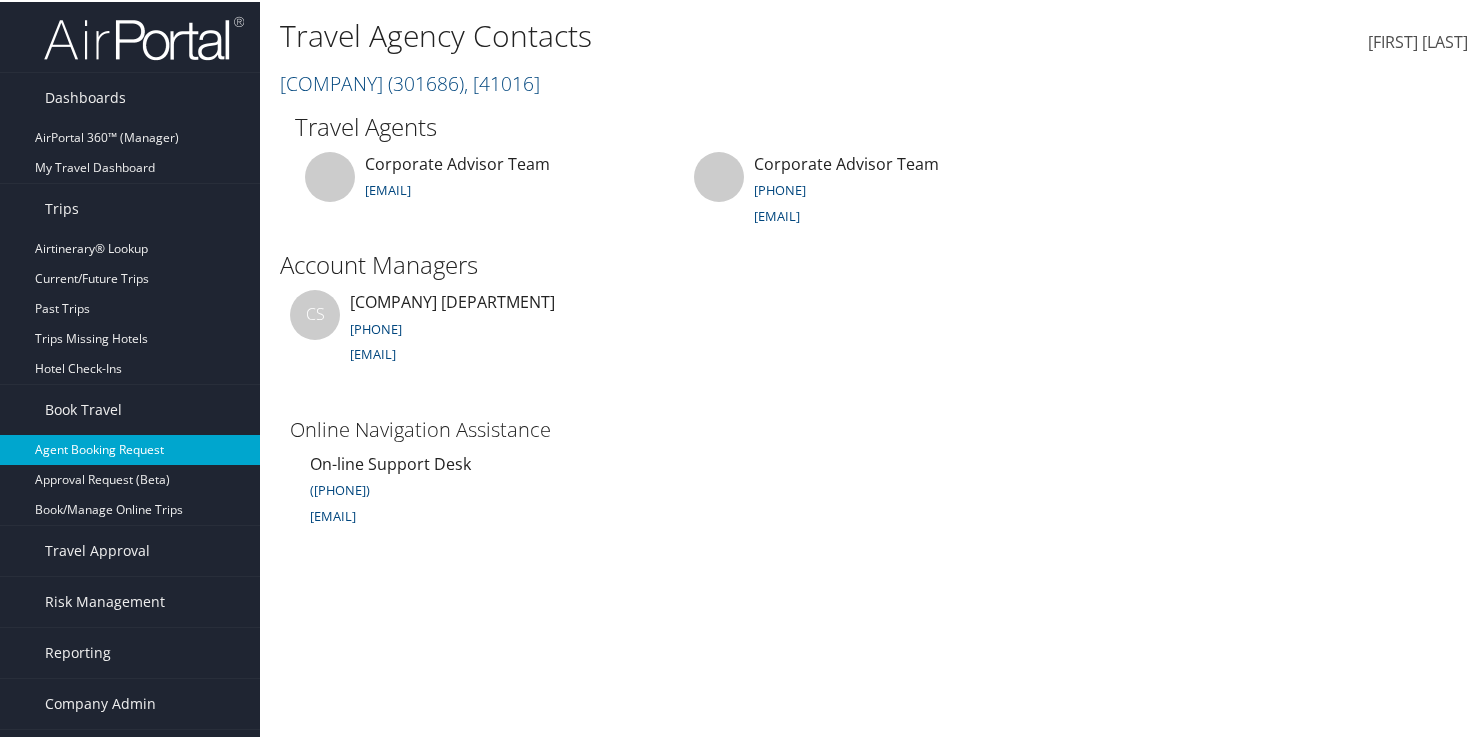 click on "Agent Booking Request" at bounding box center (130, 448) 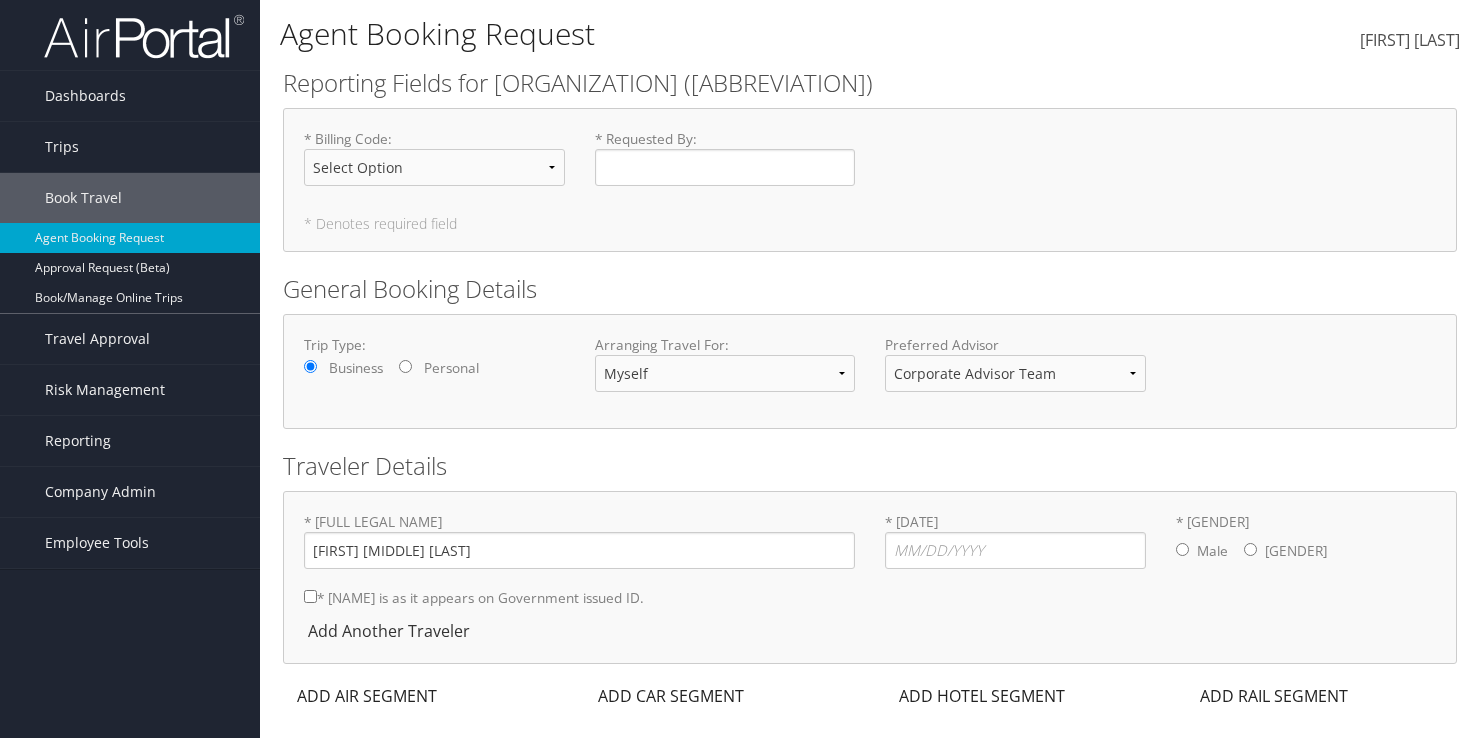 scroll, scrollTop: 0, scrollLeft: 0, axis: both 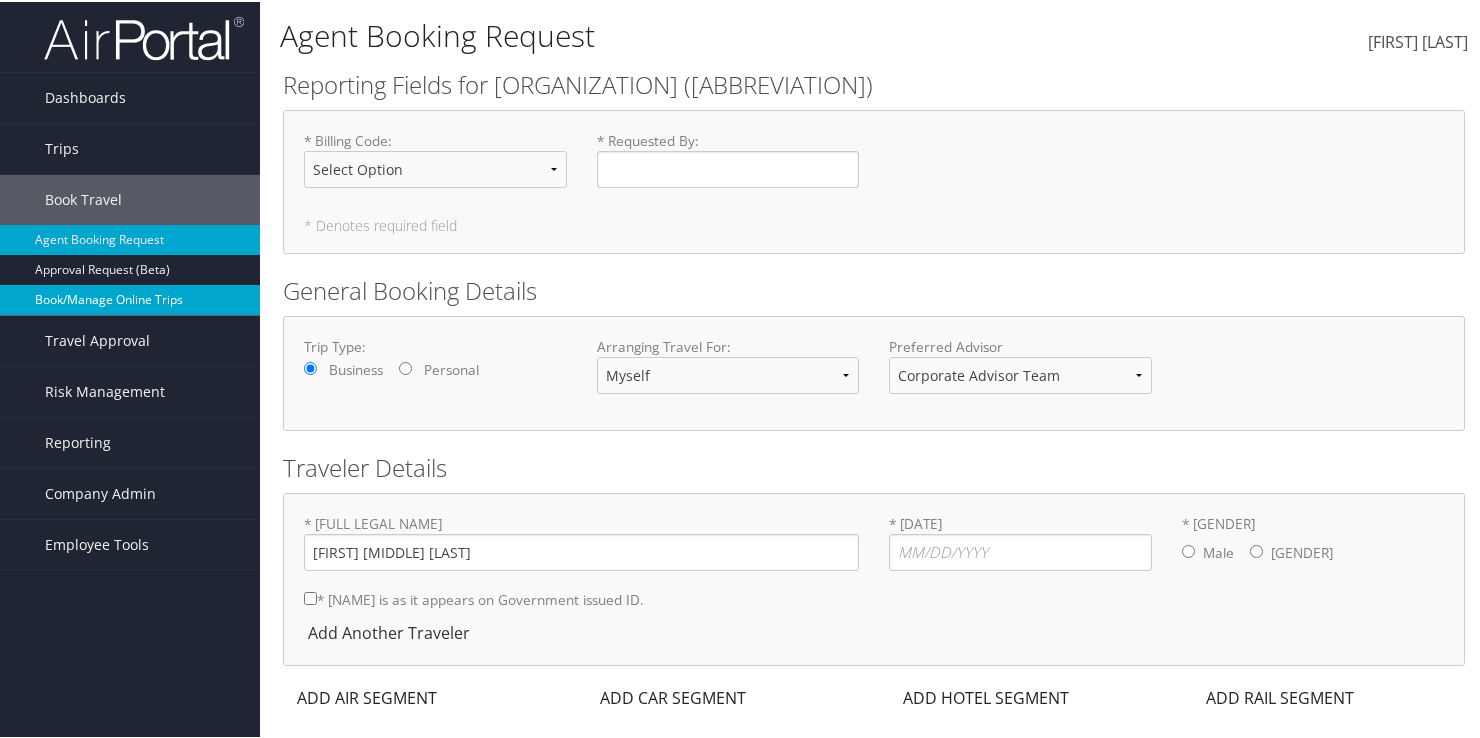 click on "Book/Manage Online Trips" at bounding box center [130, 298] 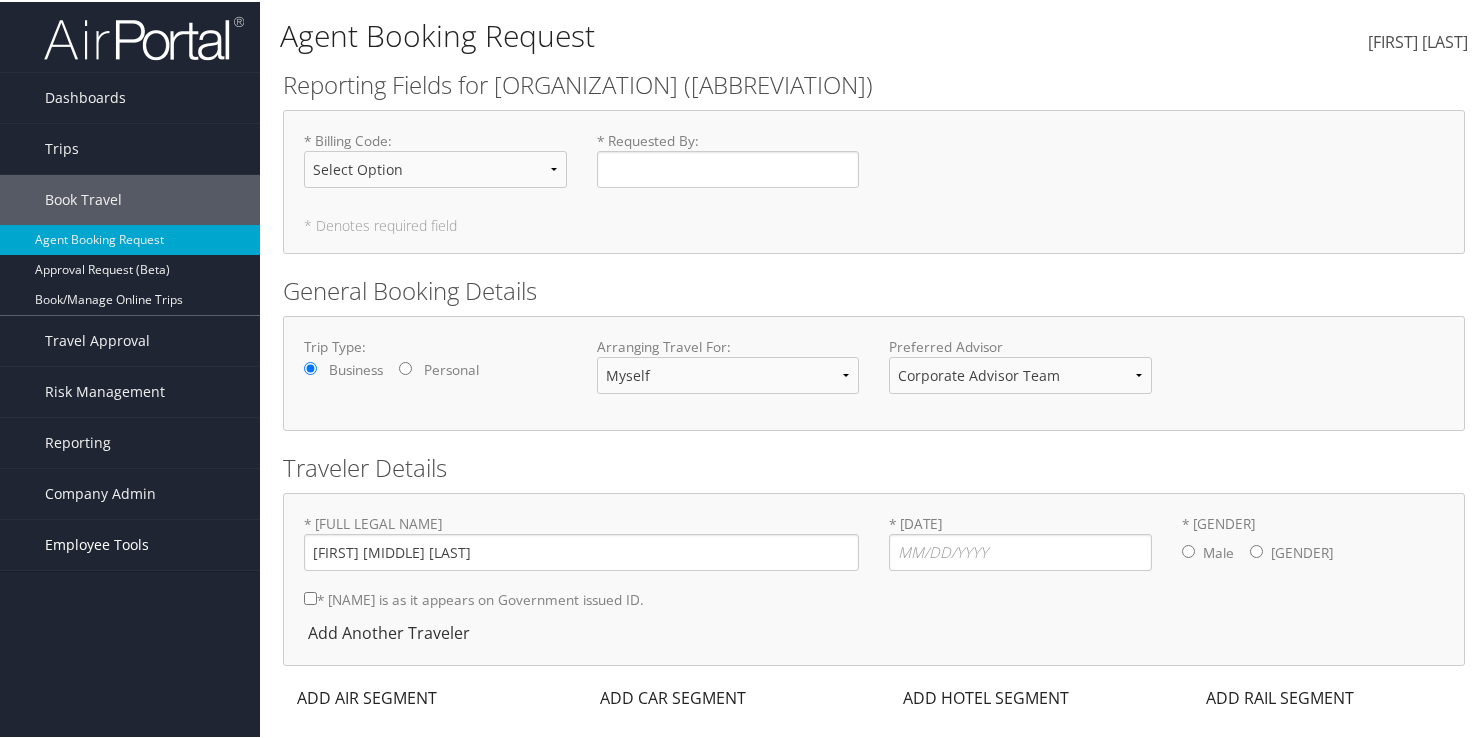 click on "Employee Tools" at bounding box center (97, 543) 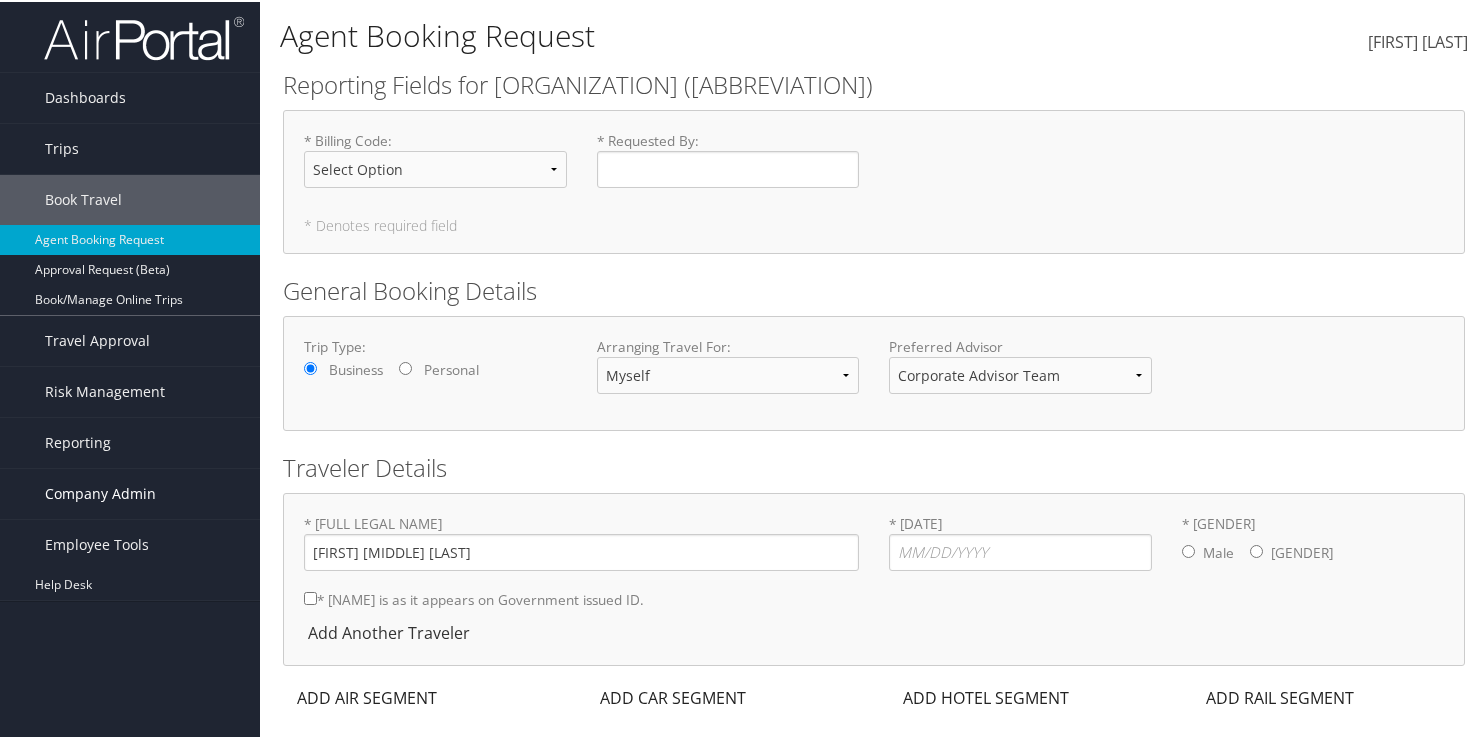 click on "Company Admin" at bounding box center (100, 492) 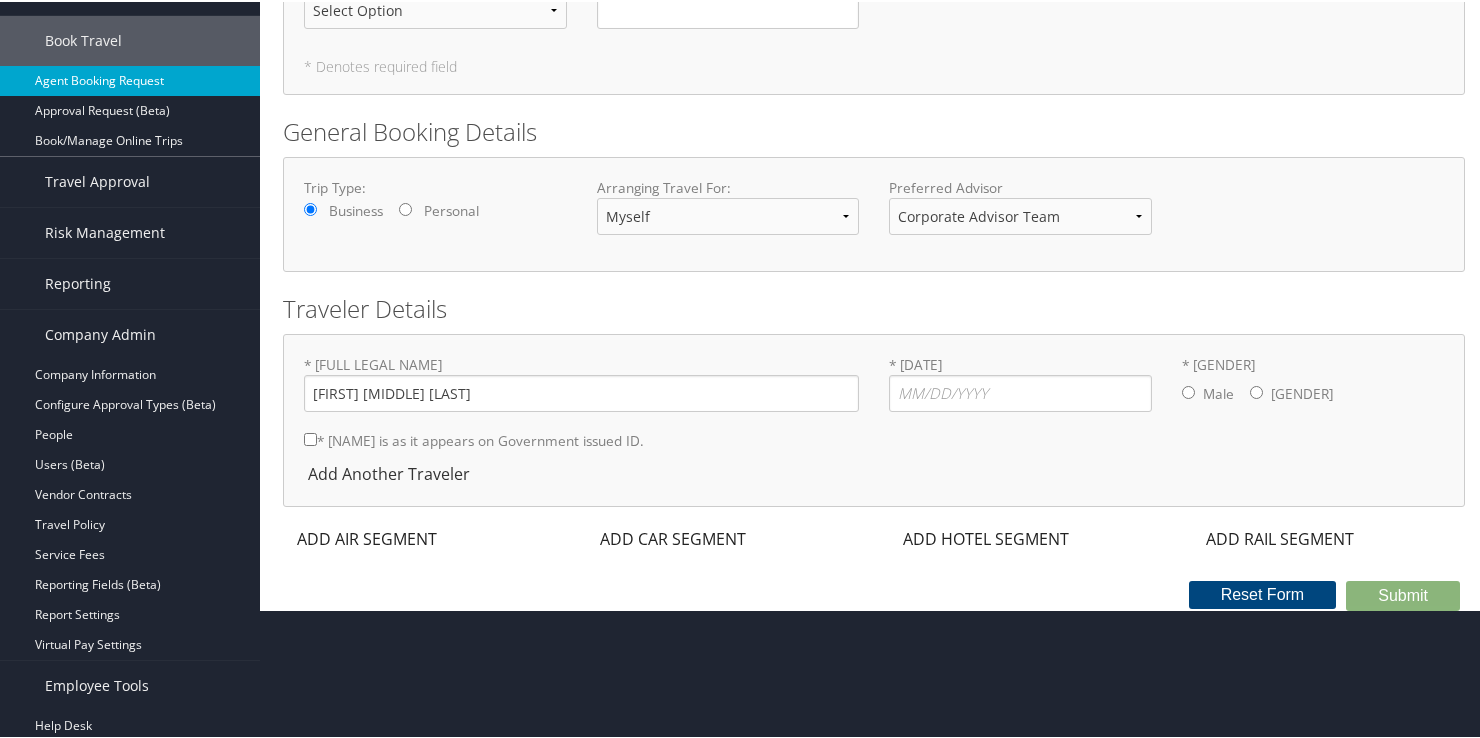 scroll, scrollTop: 0, scrollLeft: 0, axis: both 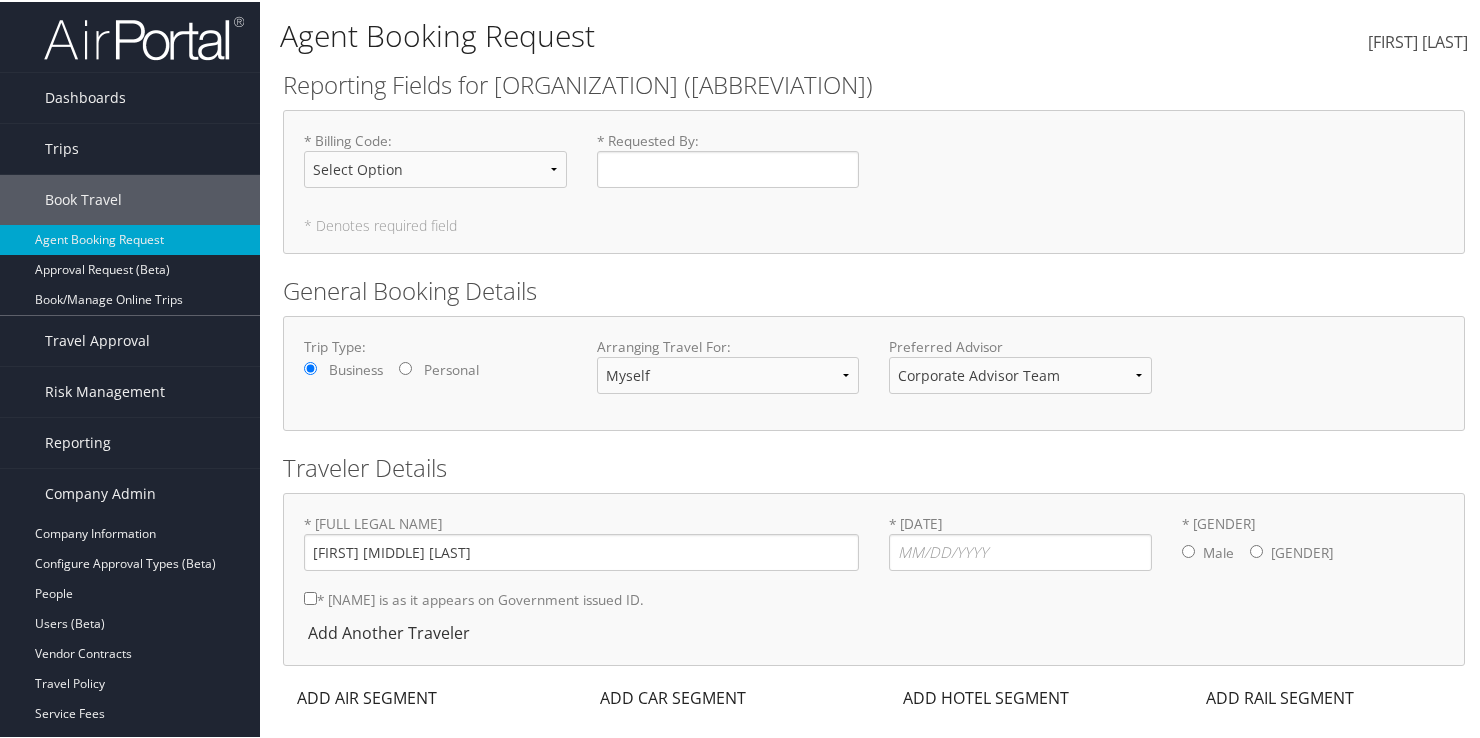 click at bounding box center (144, 36) 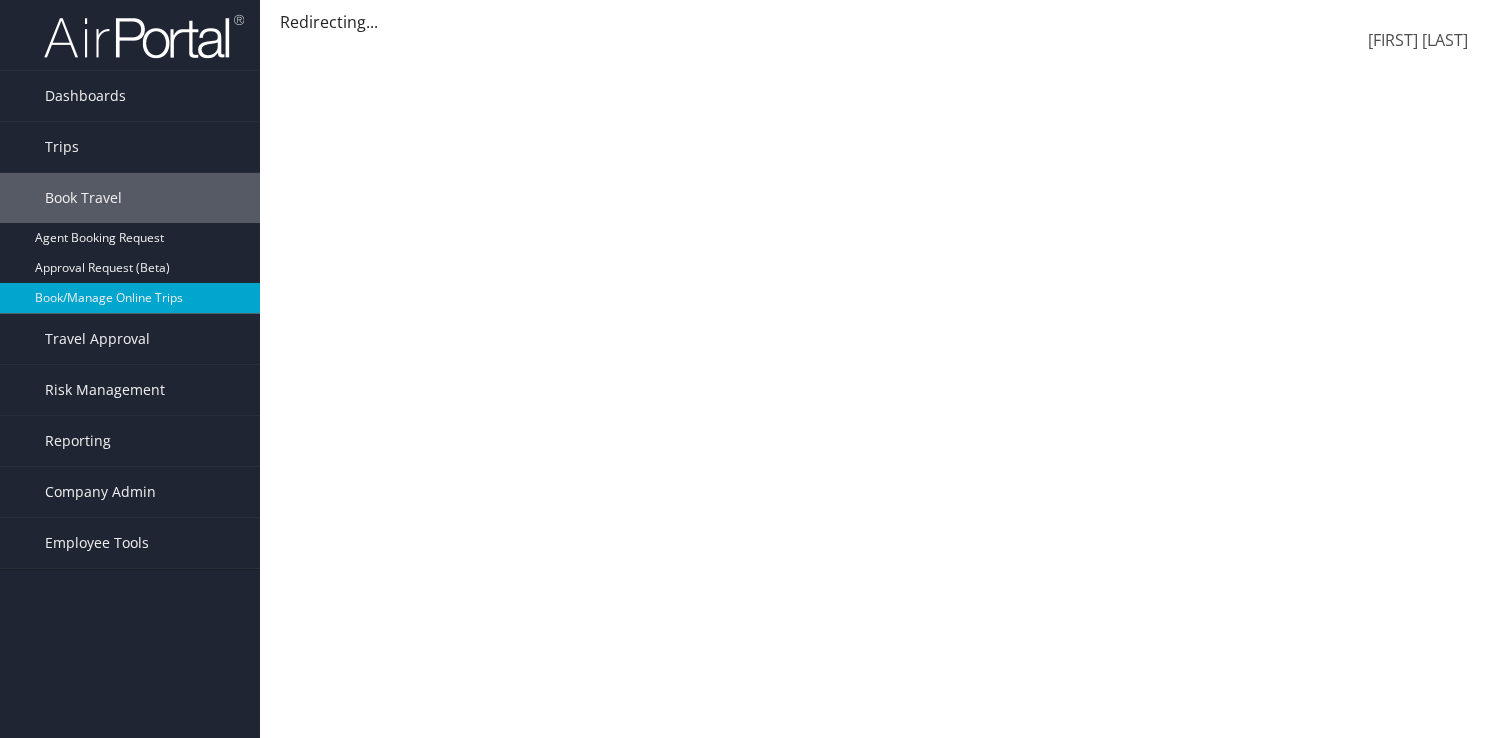 scroll, scrollTop: 0, scrollLeft: 0, axis: both 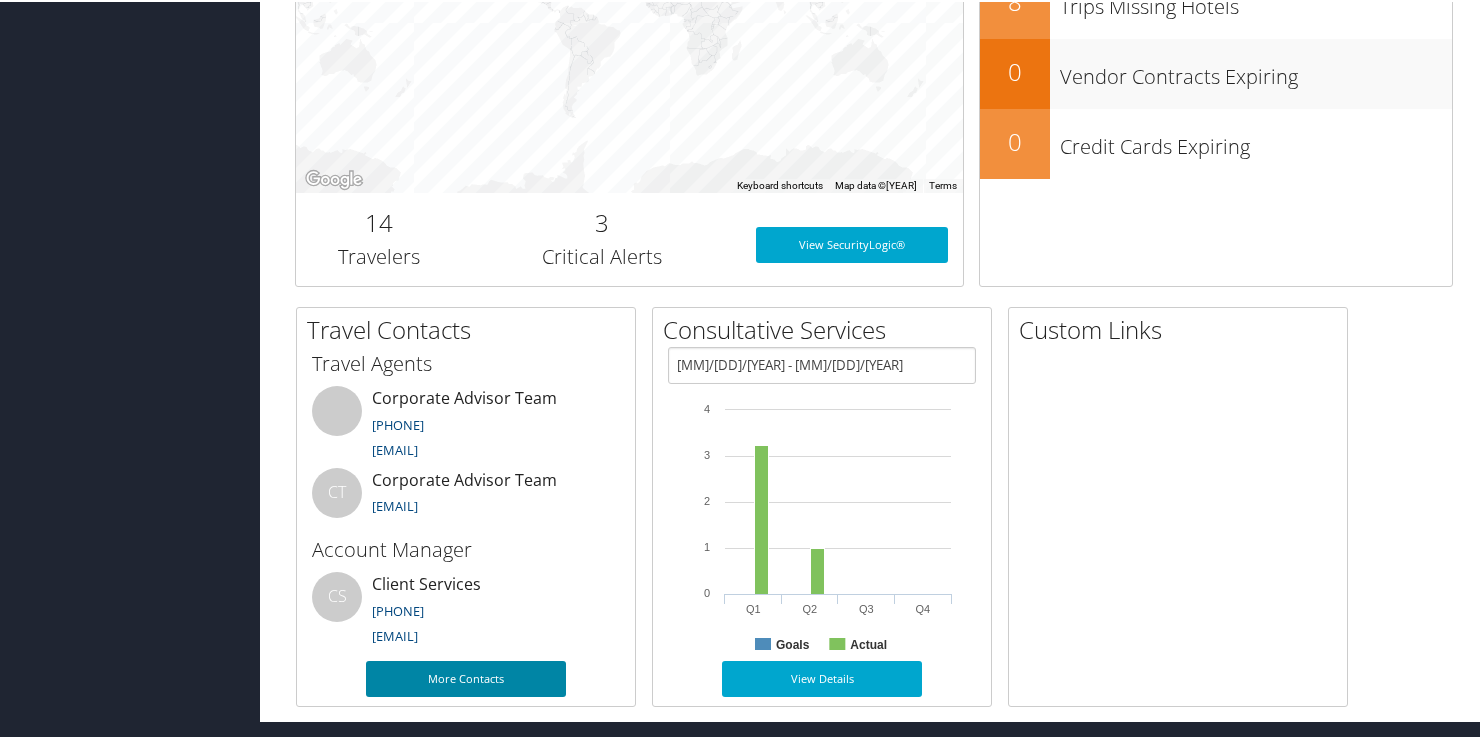 click on "More Contacts" at bounding box center [466, 677] 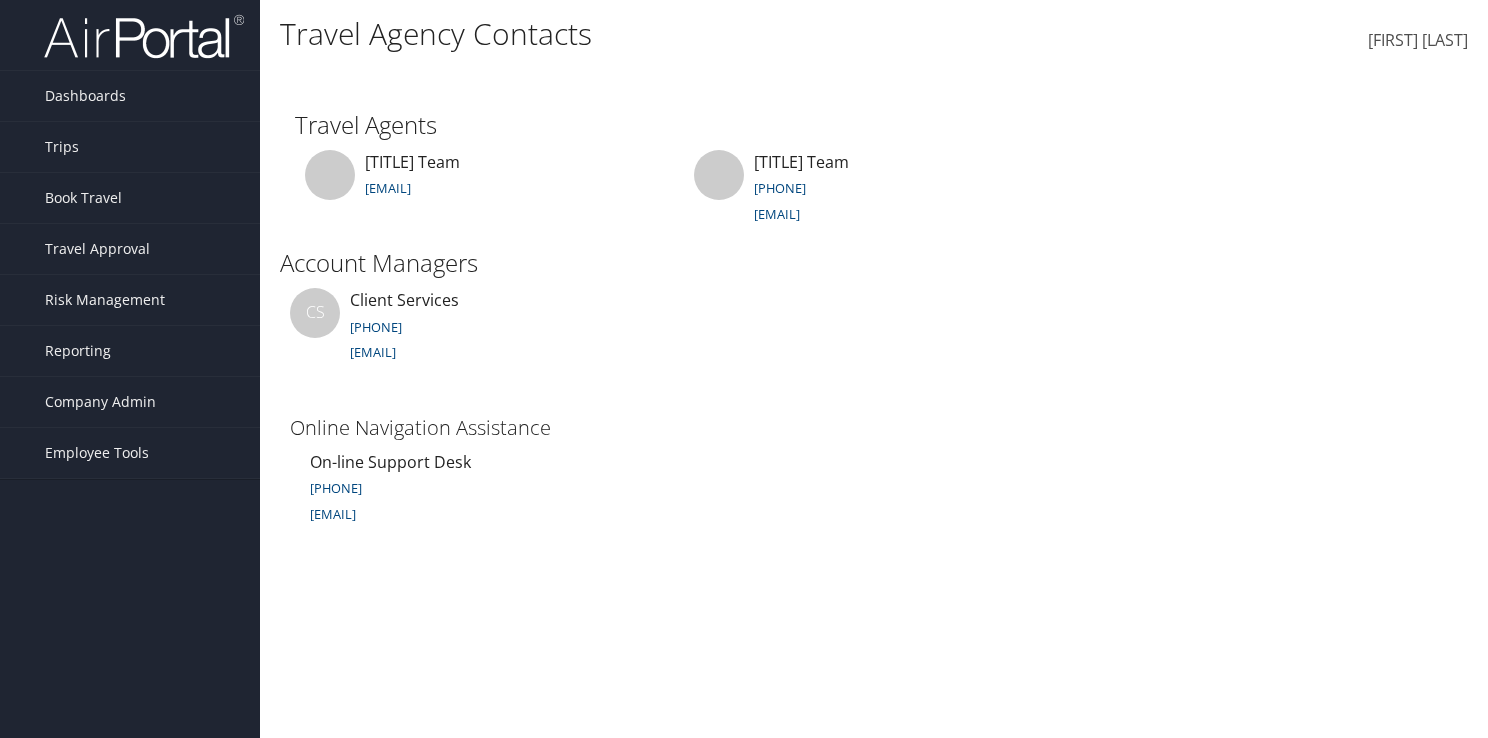 scroll, scrollTop: 0, scrollLeft: 0, axis: both 